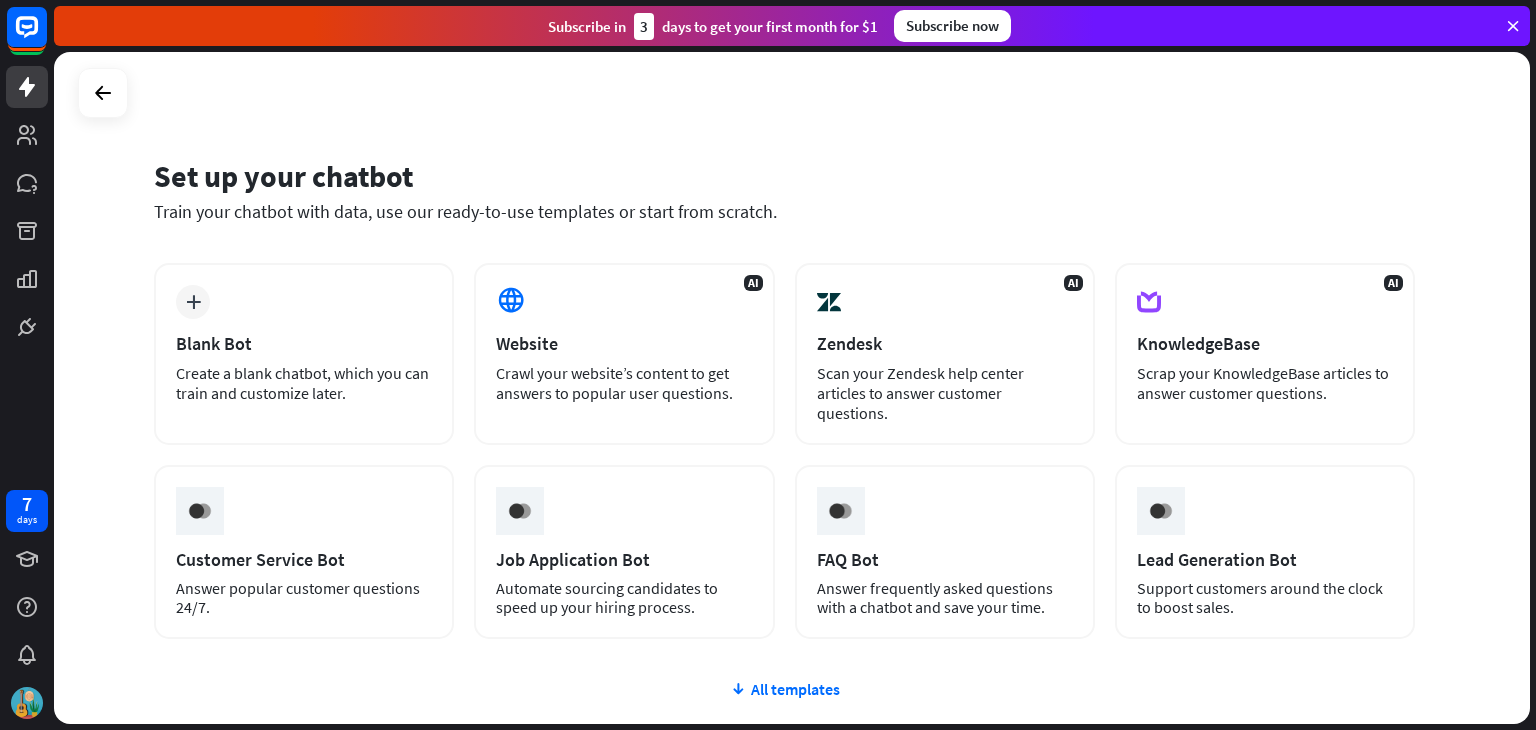 scroll, scrollTop: 0, scrollLeft: 0, axis: both 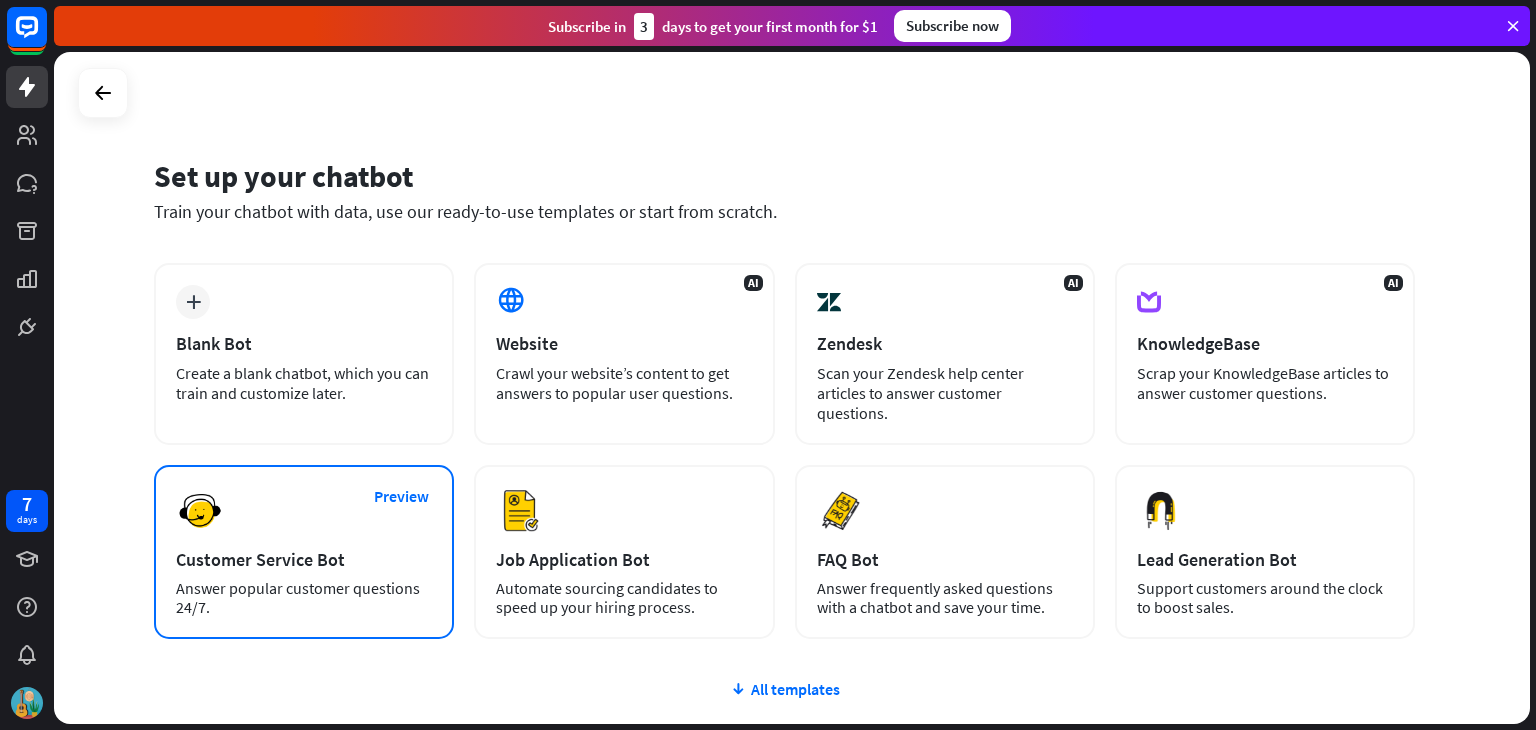 click on "Customer Service Bot" at bounding box center (304, 559) 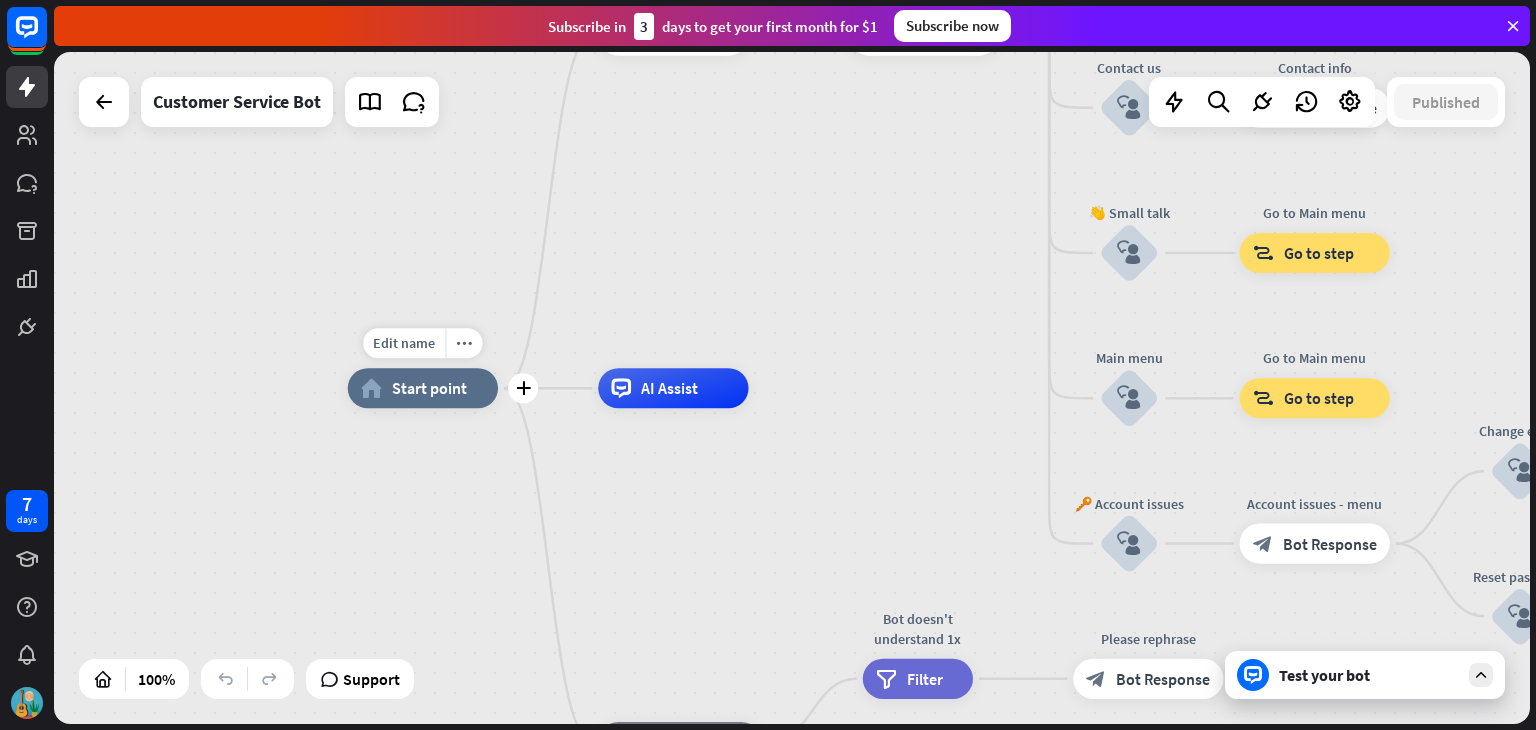 click on "home_2   Start point" at bounding box center [423, 388] 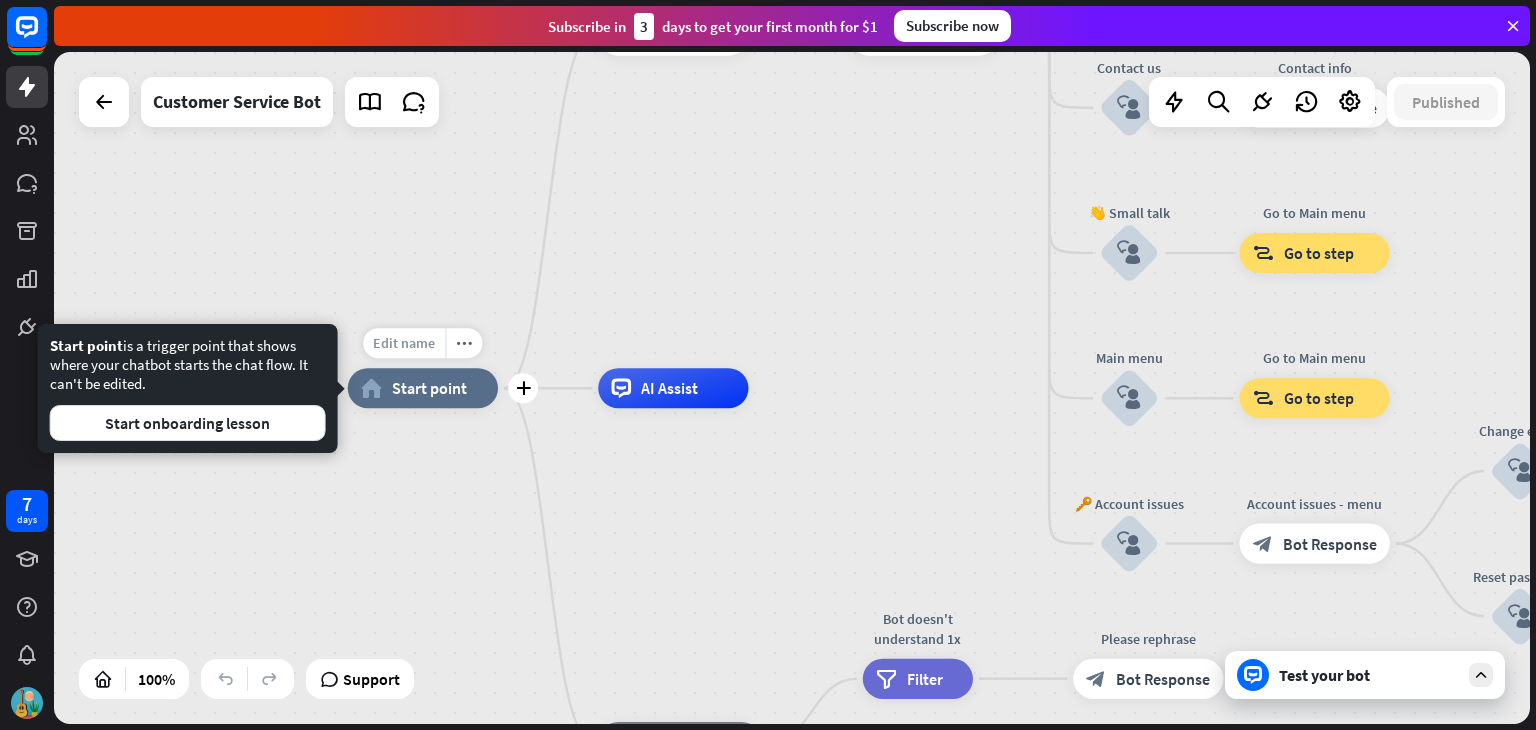 click on "Edit name" at bounding box center [404, 343] 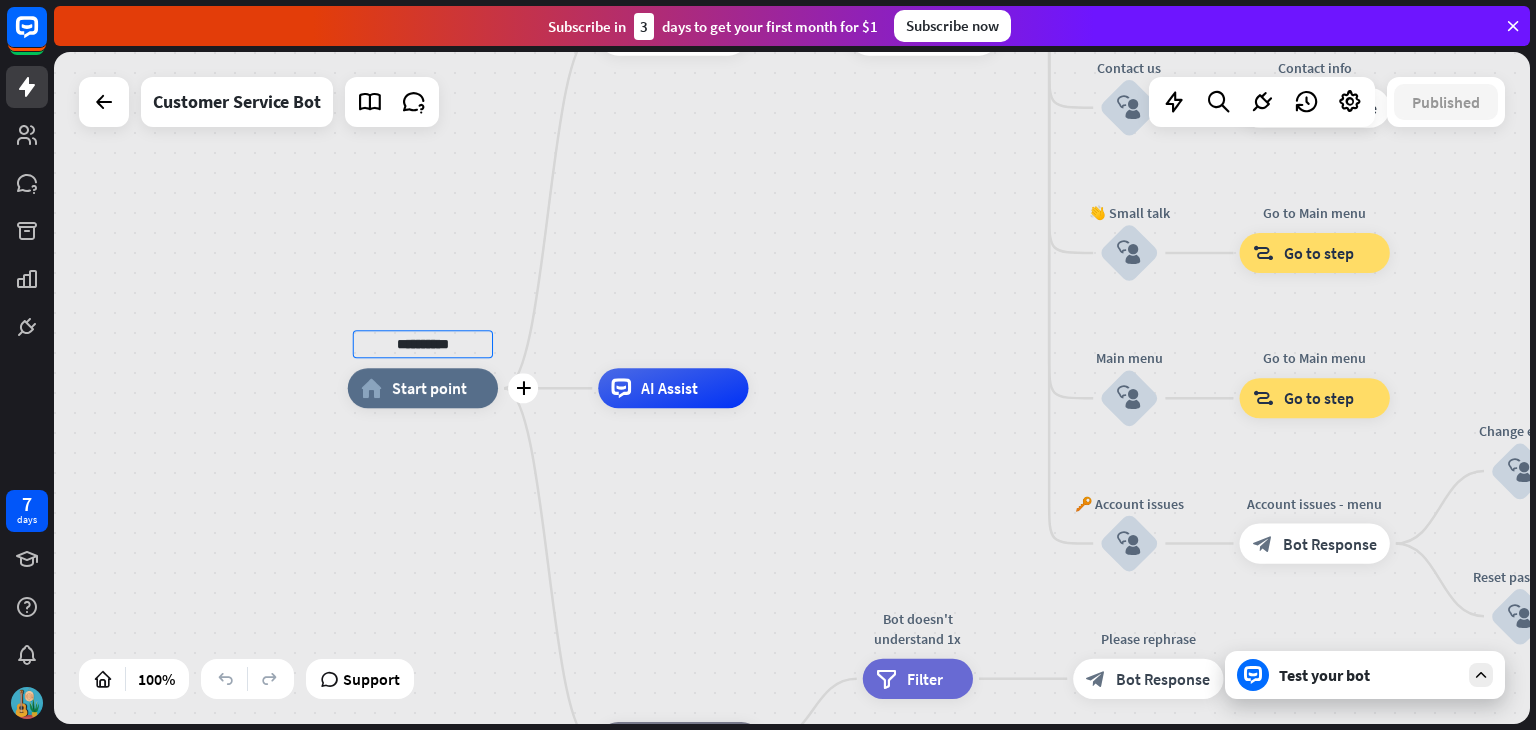 type on "**********" 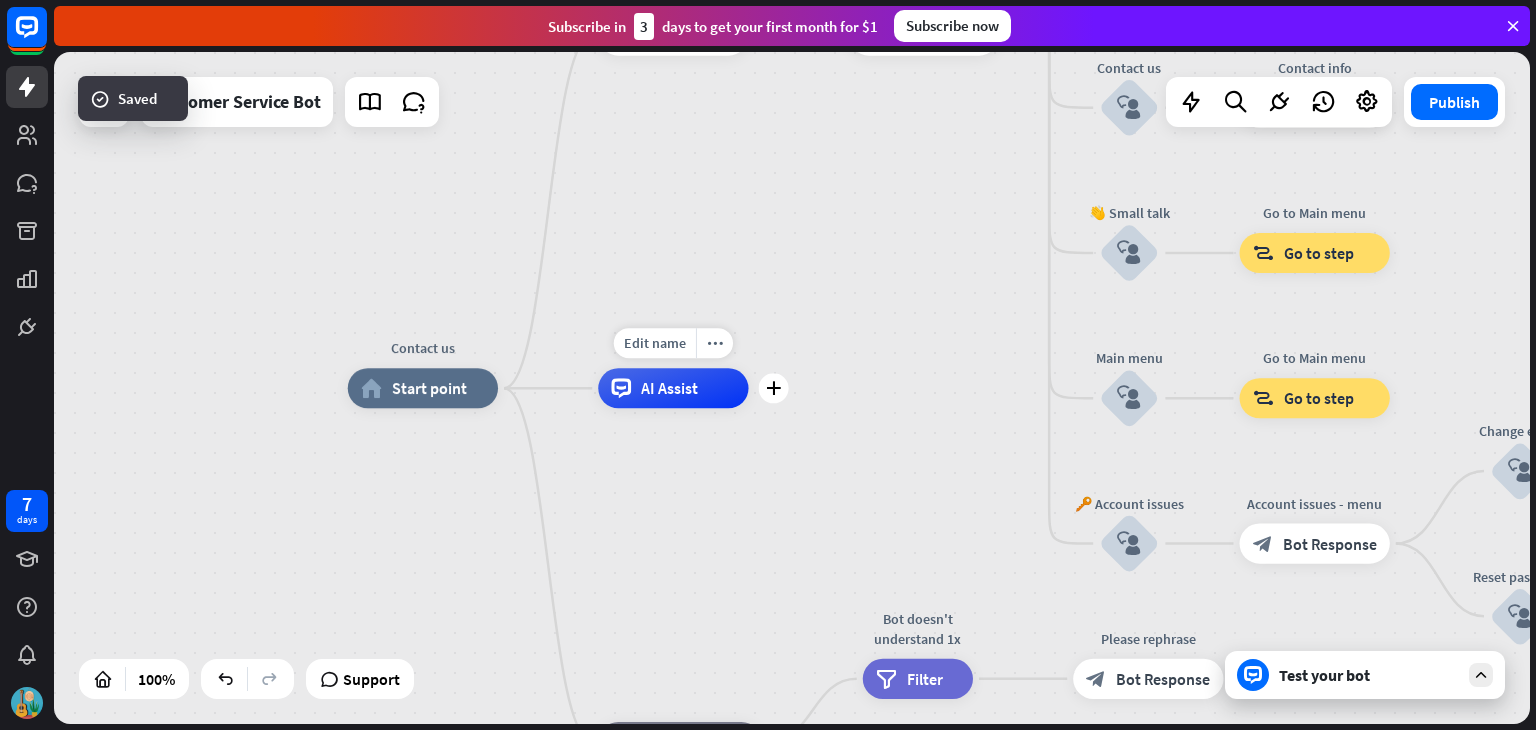 click on "AI Assist" at bounding box center (673, 388) 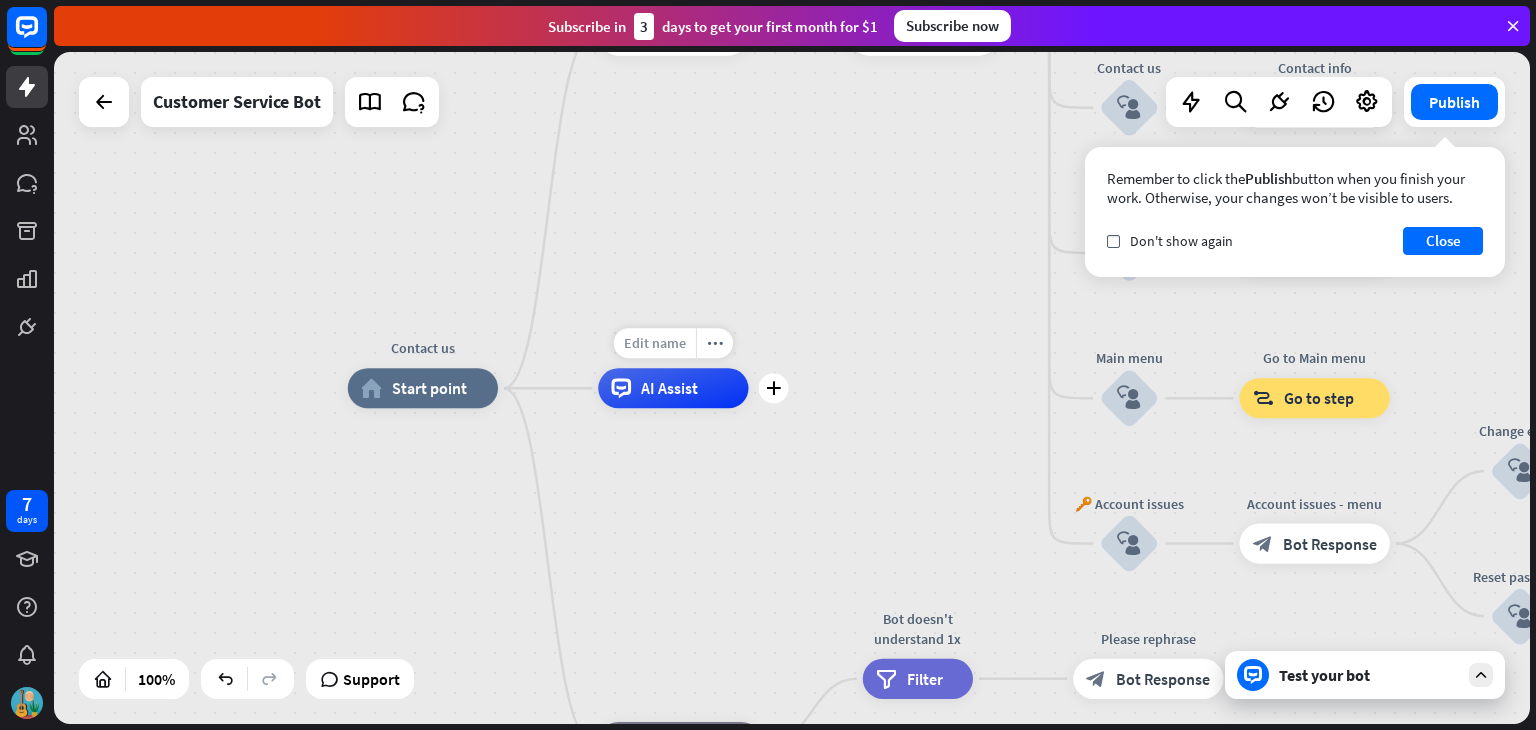 click on "Edit name" at bounding box center [655, 343] 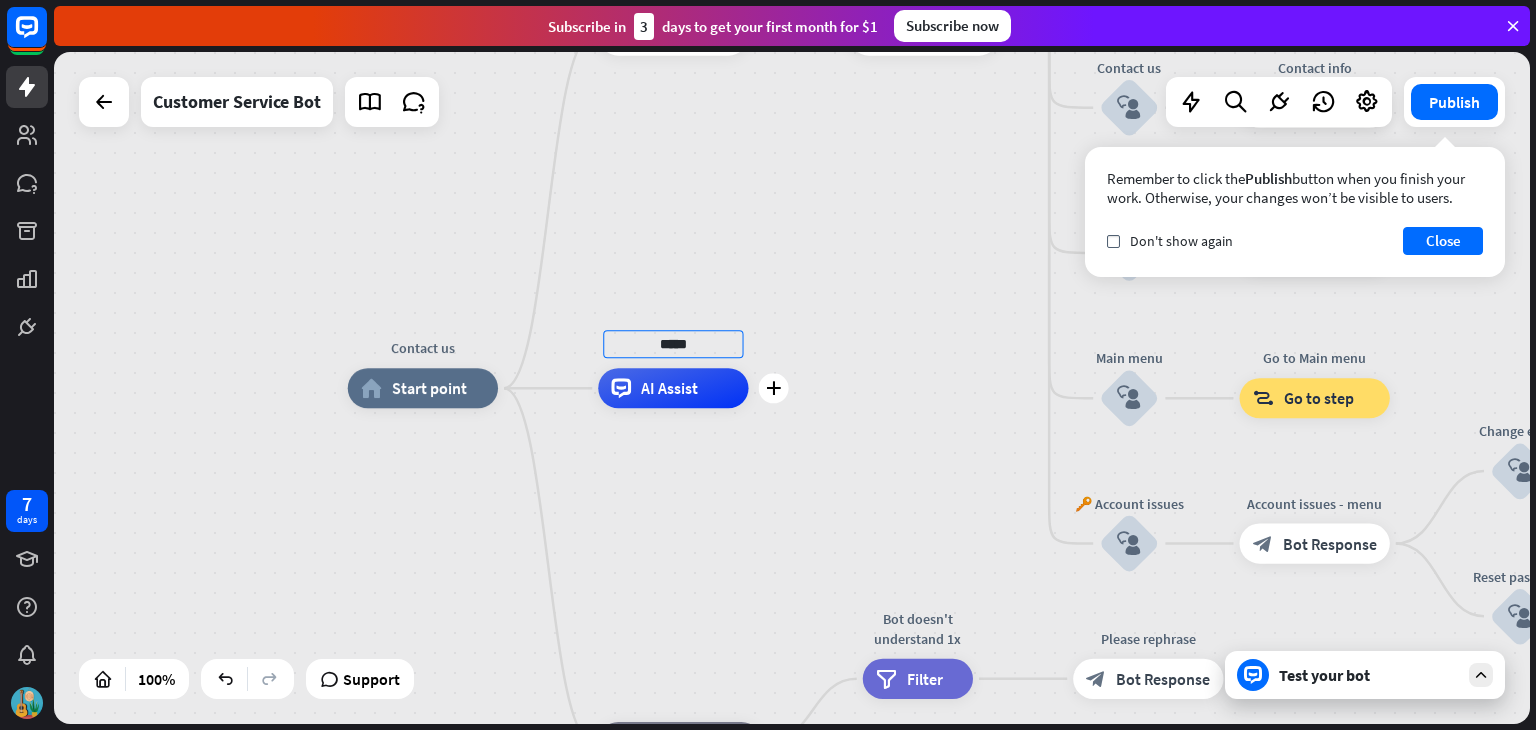 type on "*****" 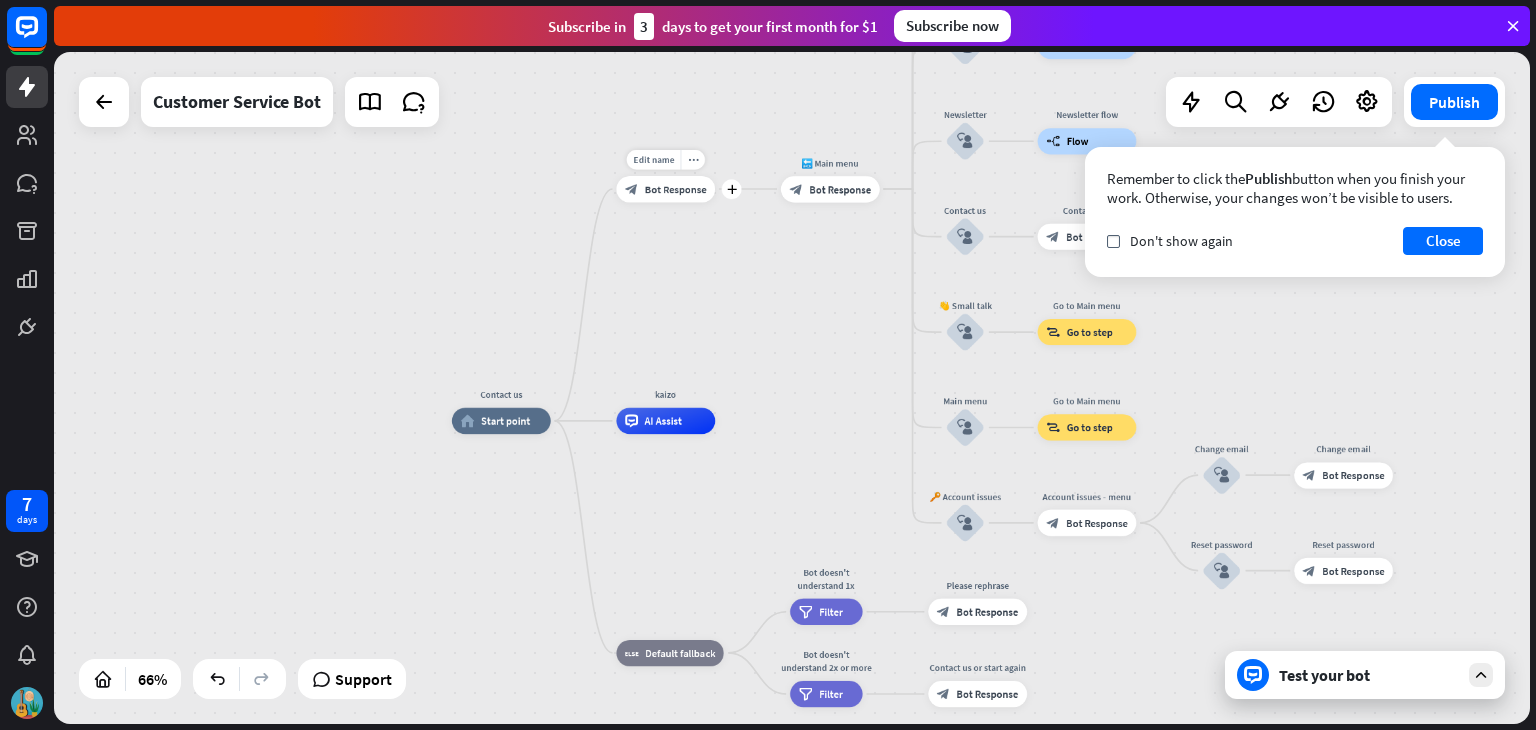 click on "block_bot_response" at bounding box center (631, 188) 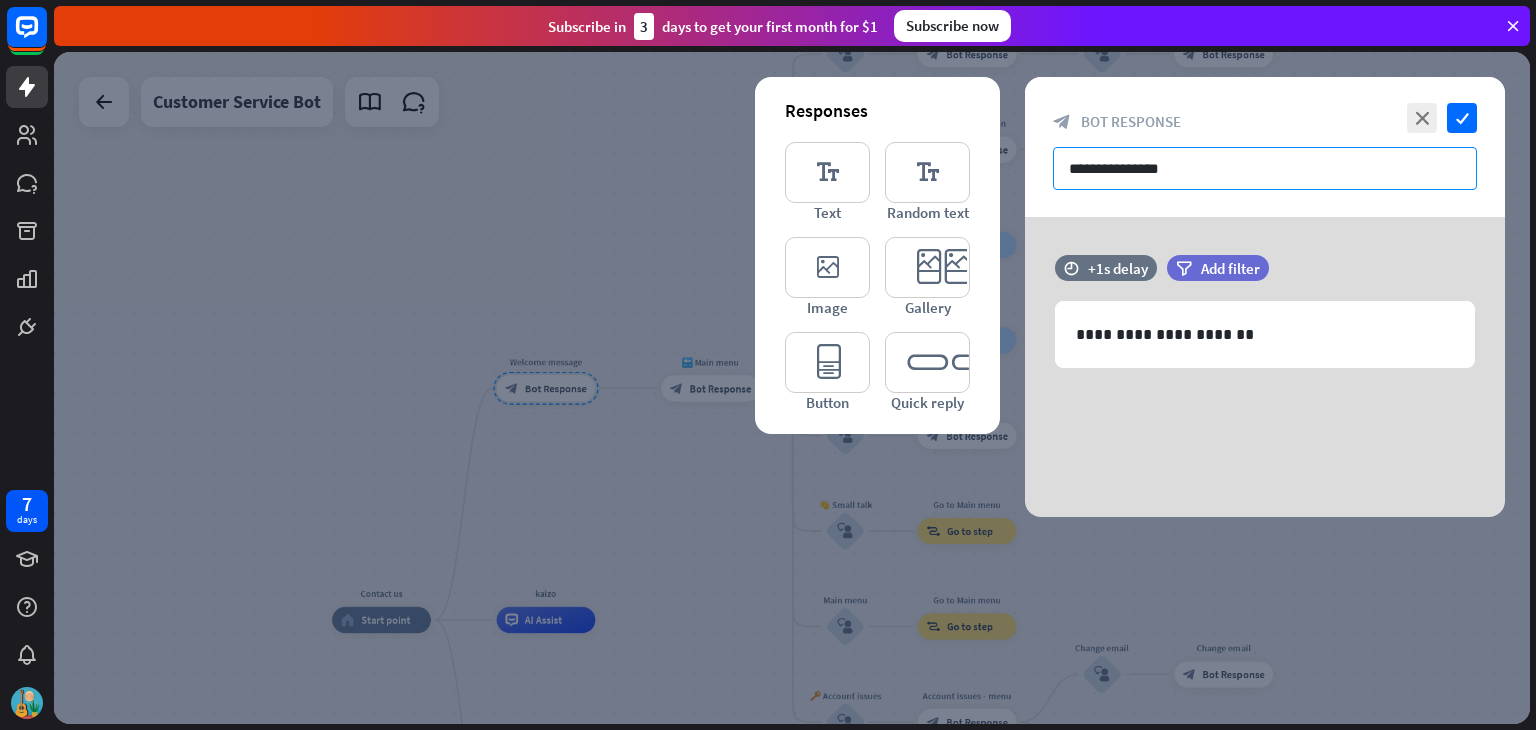 click on "**********" at bounding box center [1265, 168] 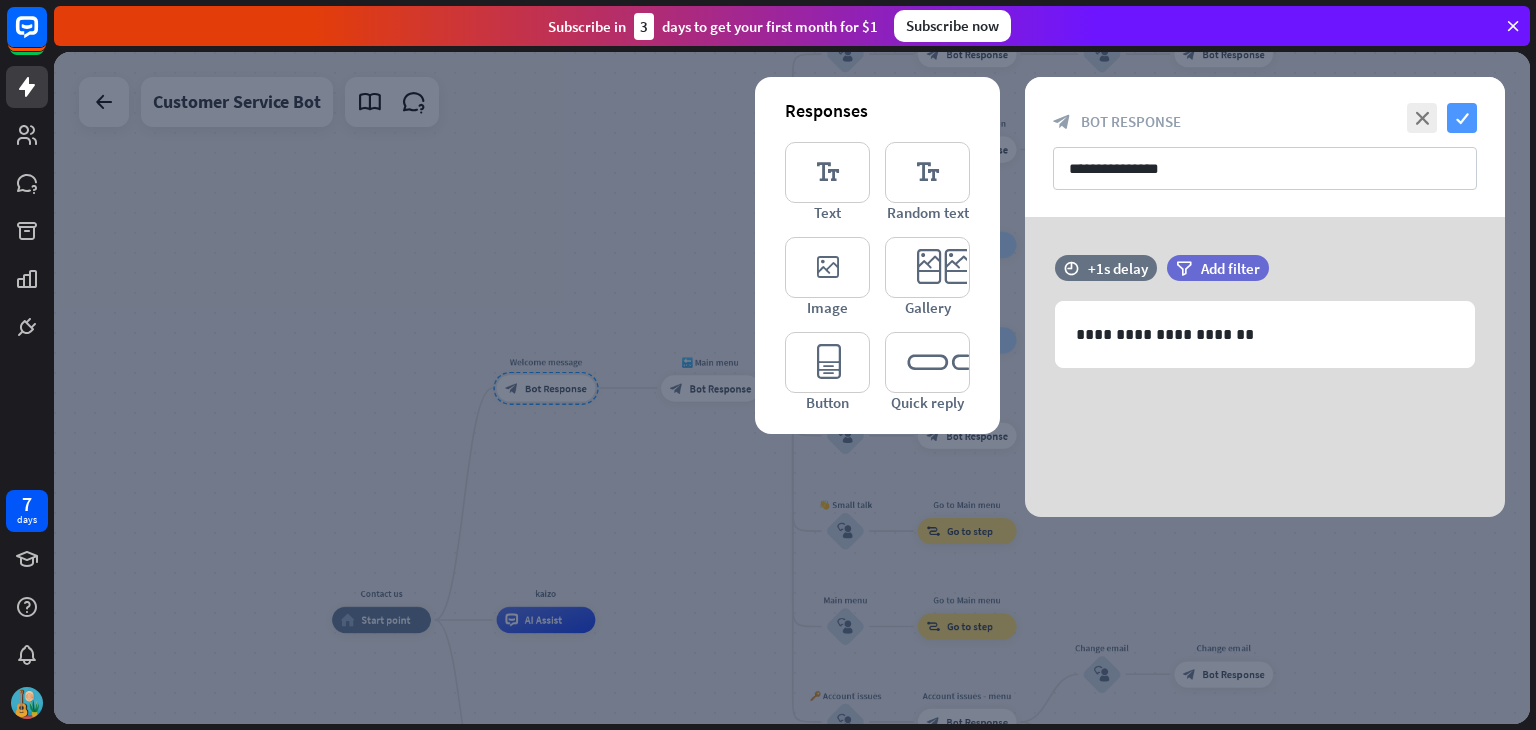 click on "check" at bounding box center (1462, 118) 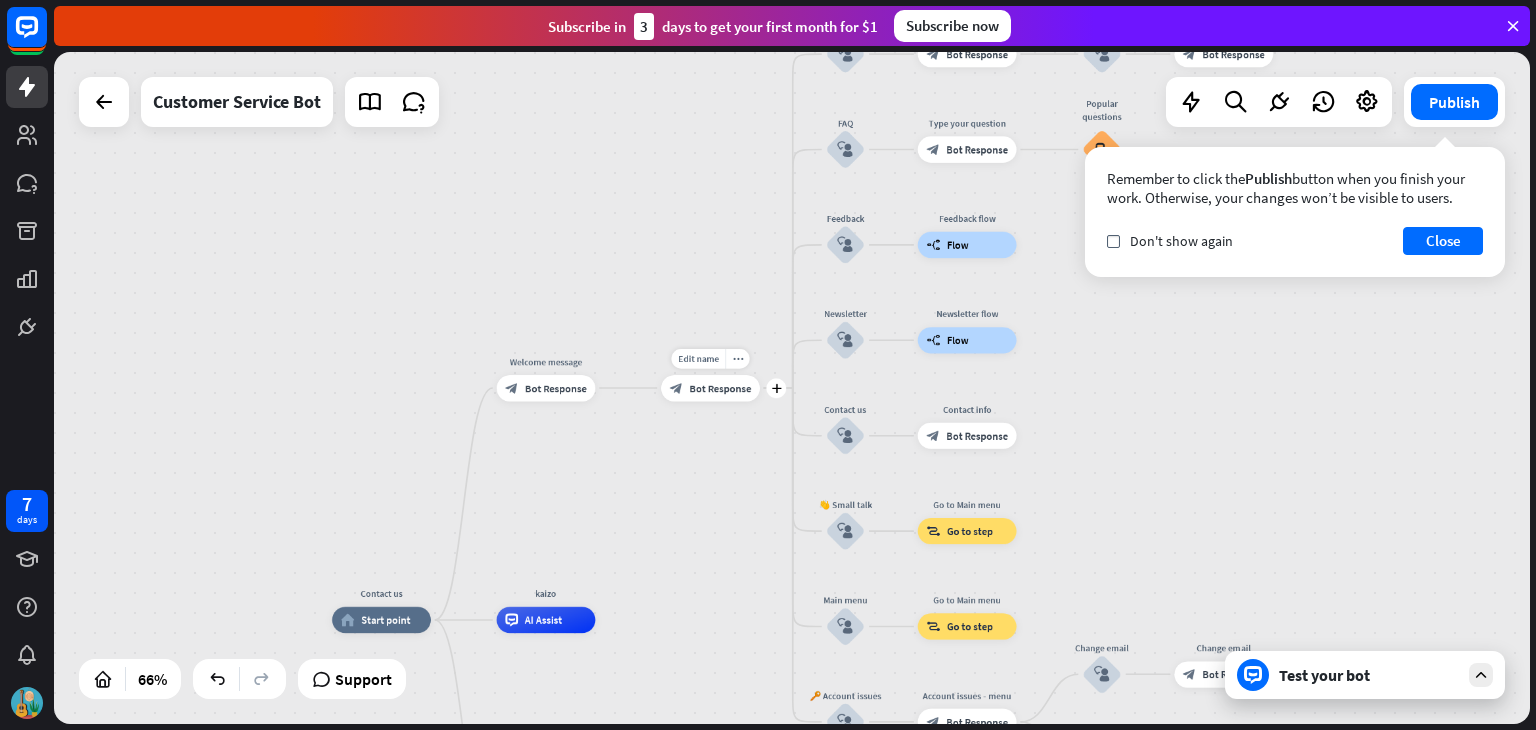 click on "Edit name   more_horiz         plus     block_bot_response   Bot Response" at bounding box center [710, 388] 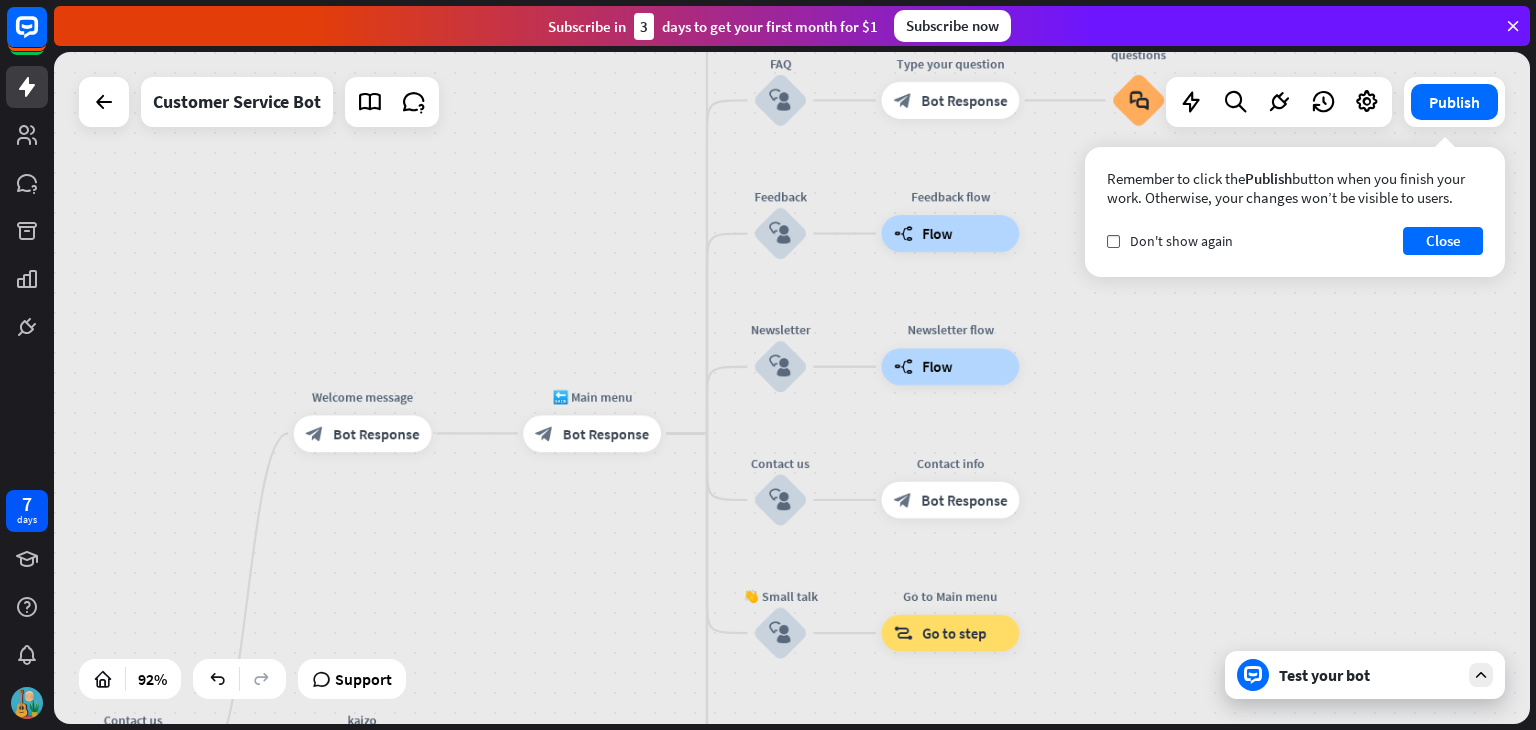 click on "Test your bot" at bounding box center [1365, 675] 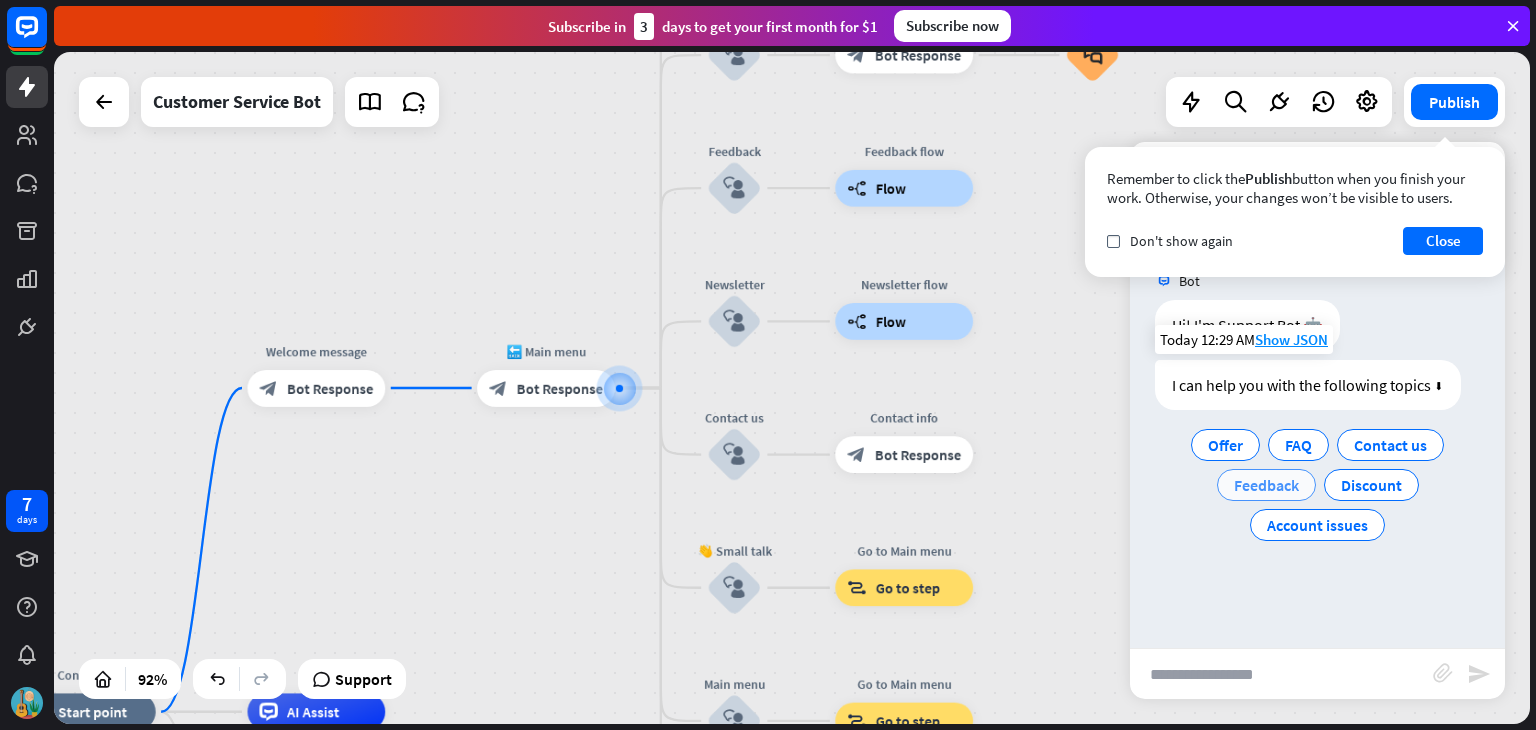 click on "Feedback" at bounding box center (1266, 485) 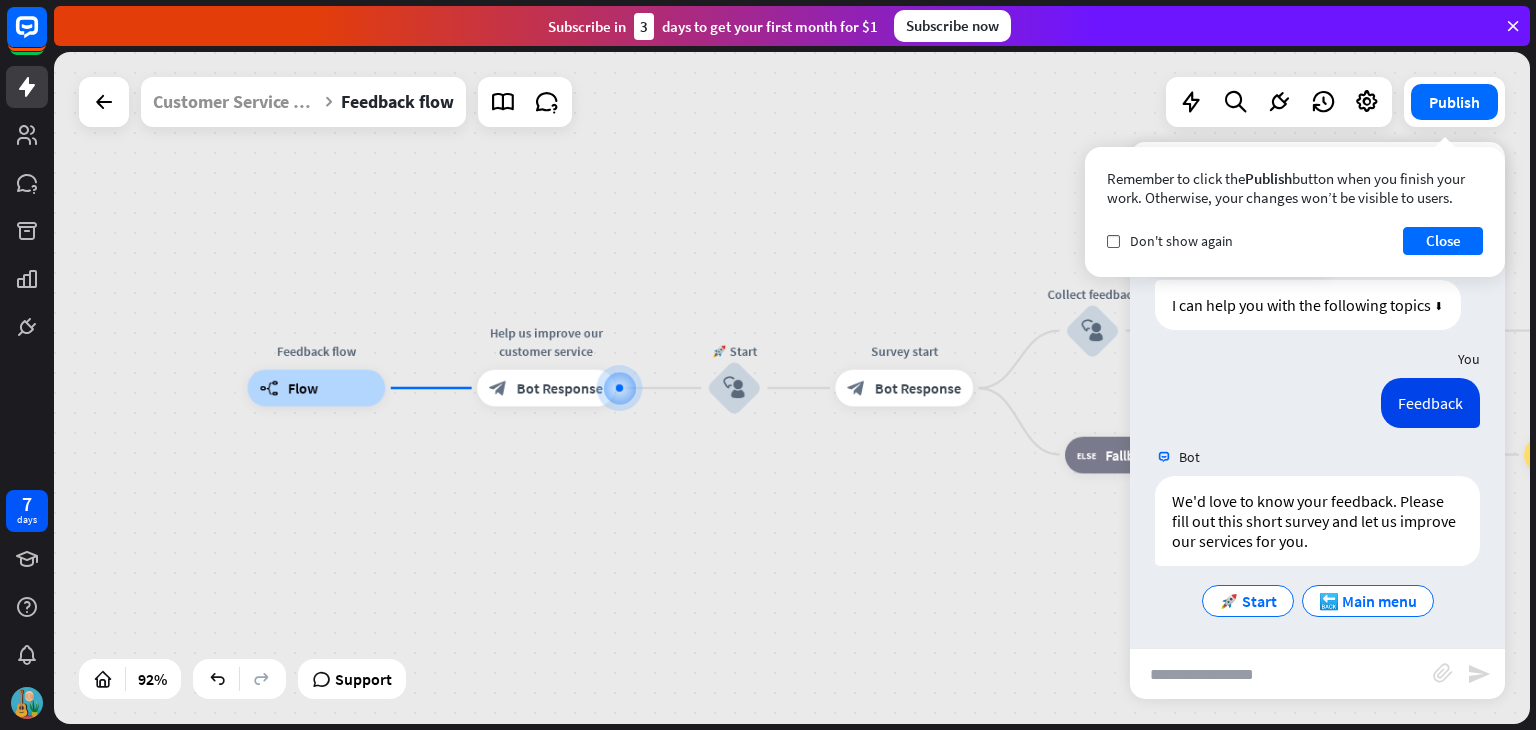scroll, scrollTop: 83, scrollLeft: 0, axis: vertical 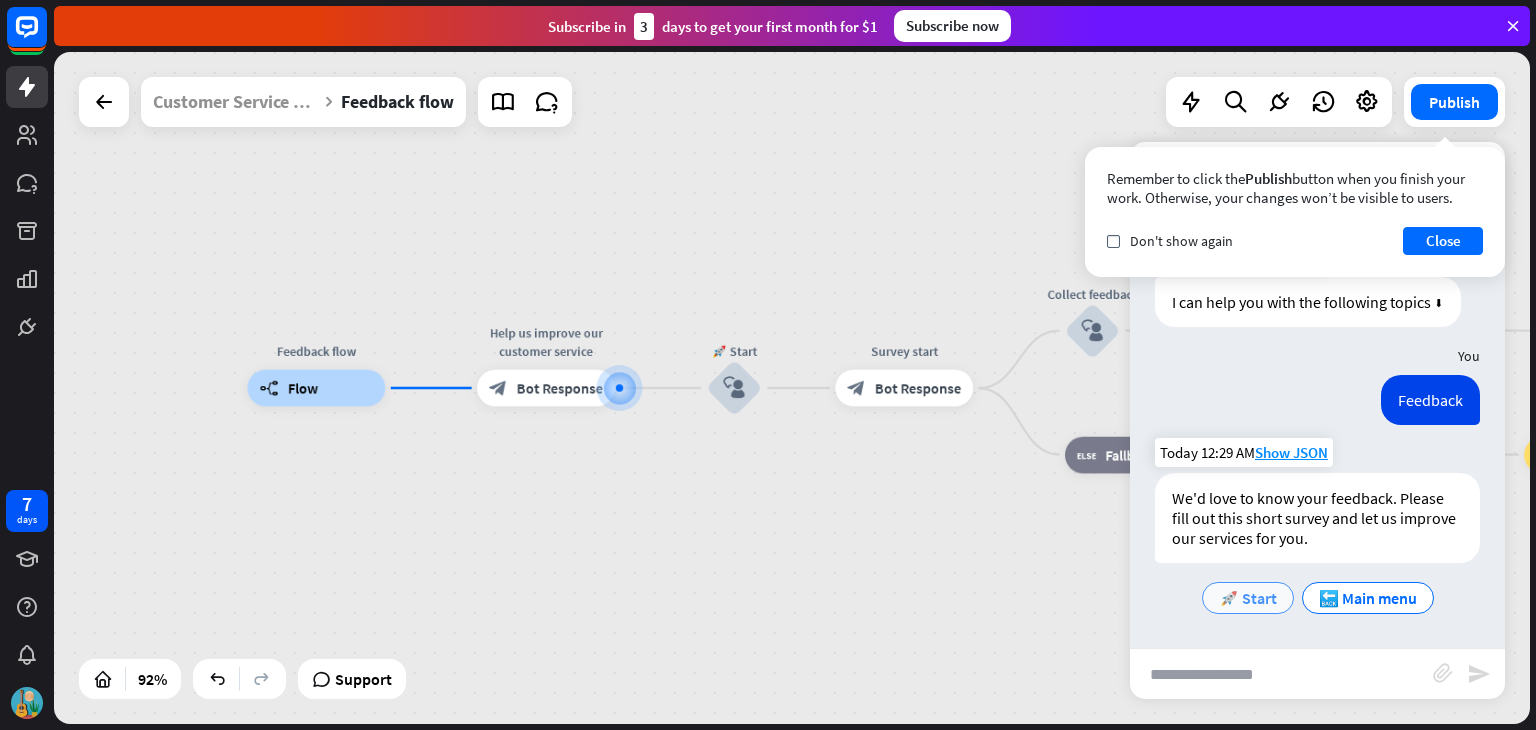 click on "🚀 Start" at bounding box center [1248, 598] 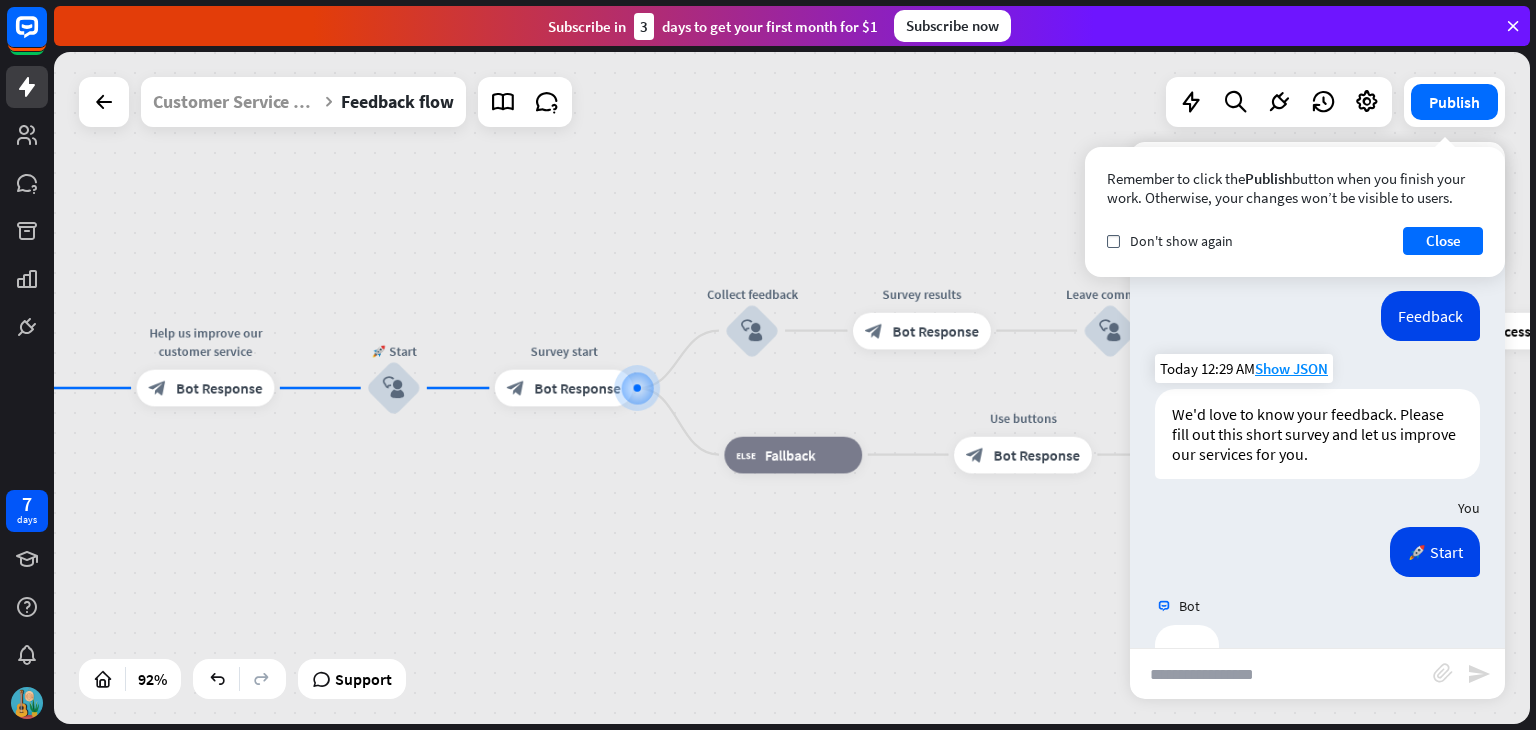 scroll, scrollTop: 224, scrollLeft: 0, axis: vertical 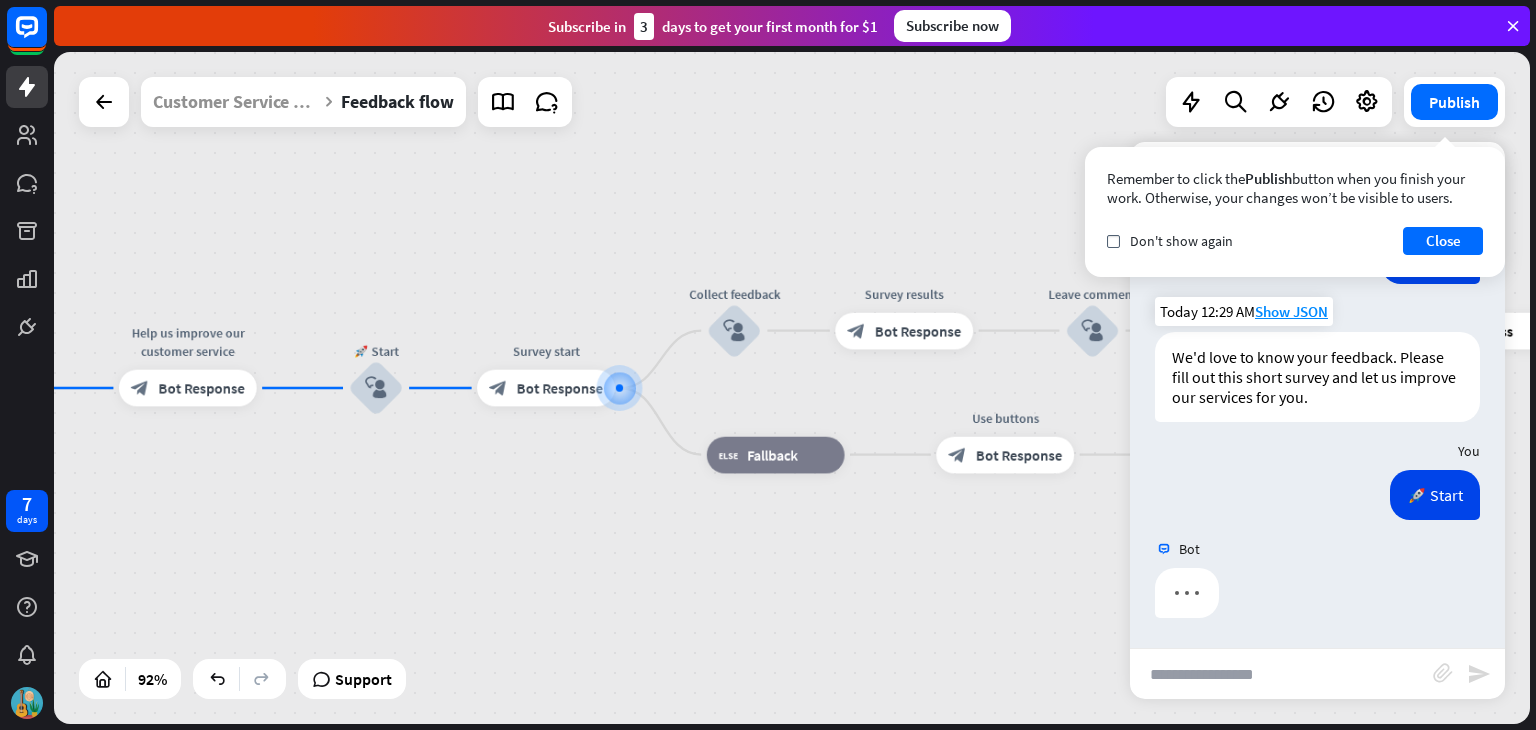 drag, startPoint x: 1224, startPoint y: 605, endPoint x: 1174, endPoint y: 685, distance: 94.33981 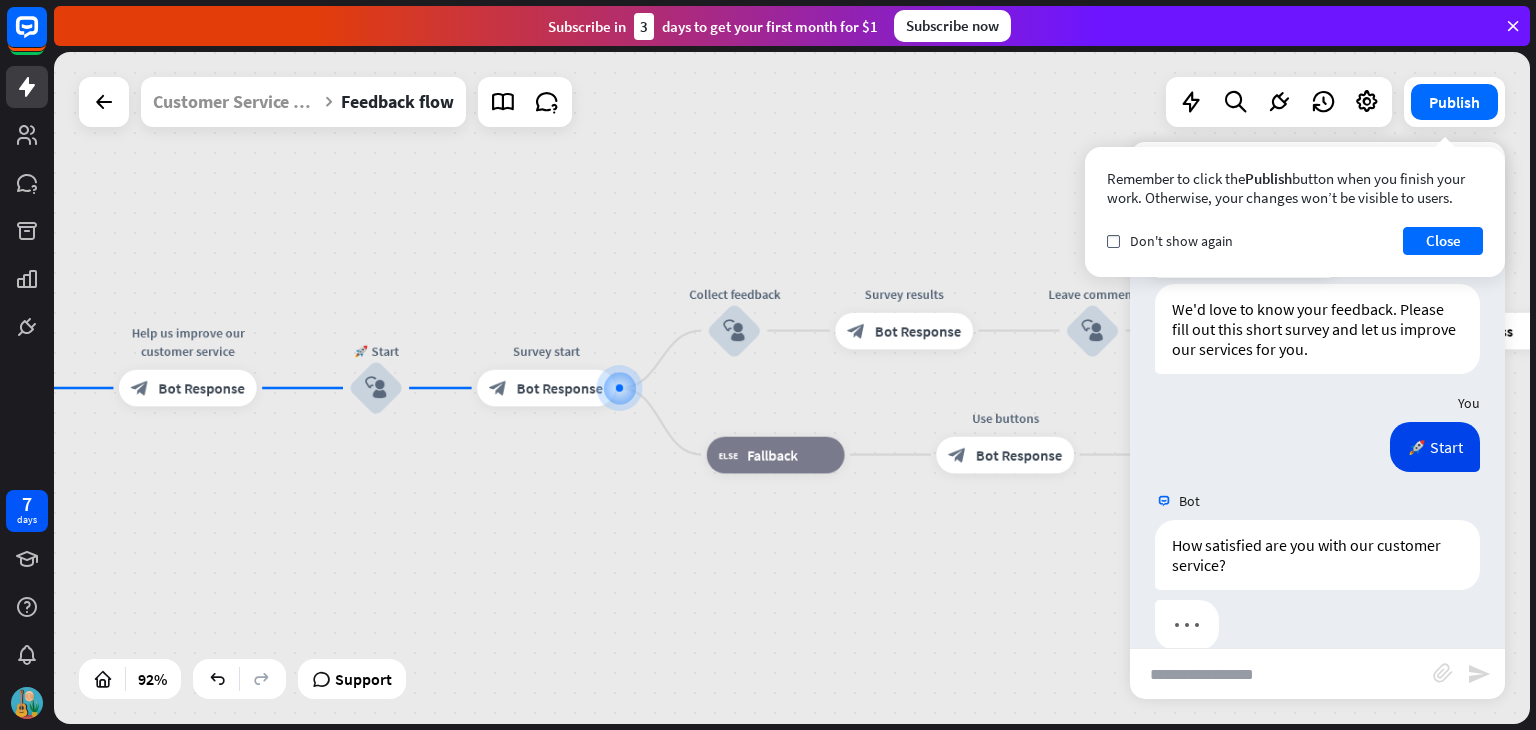 scroll, scrollTop: 304, scrollLeft: 0, axis: vertical 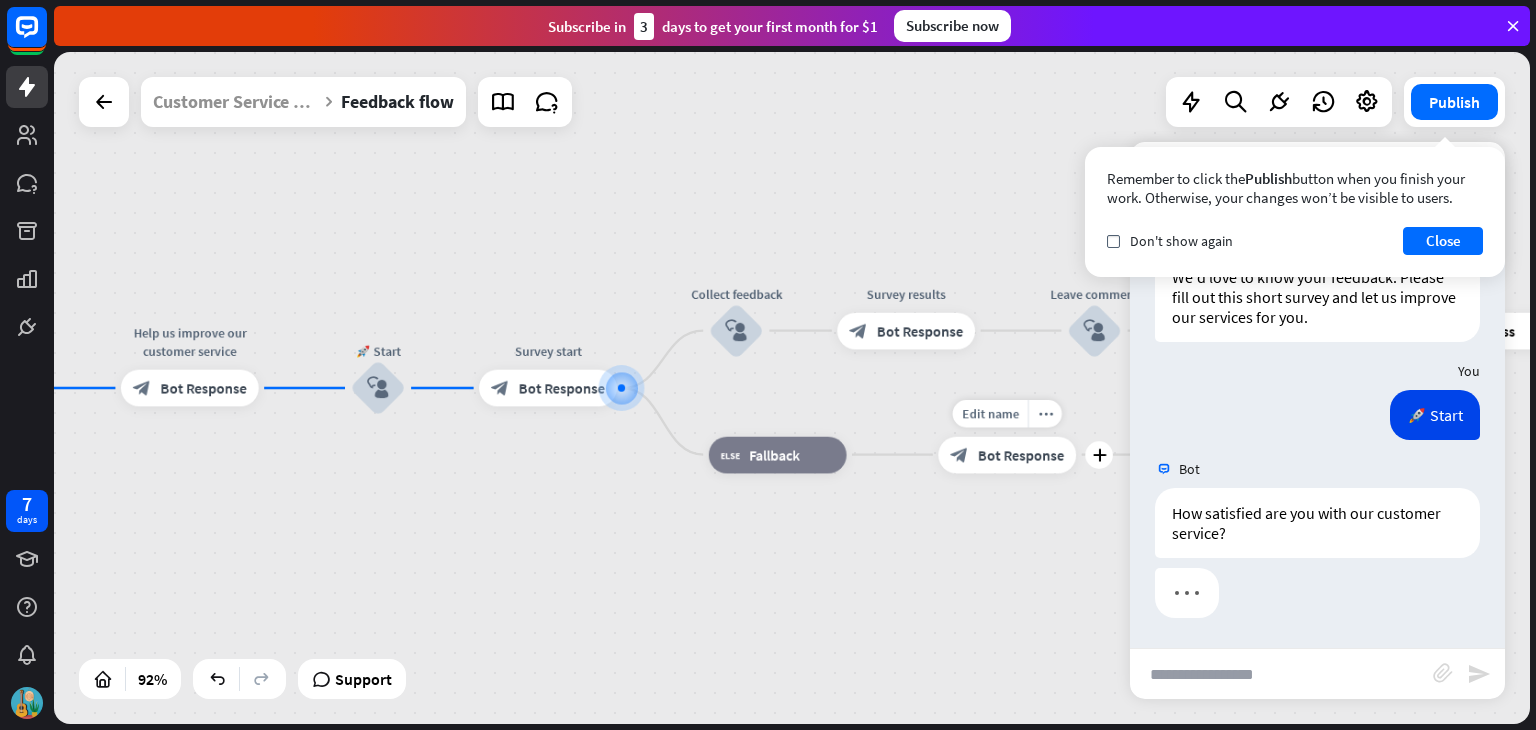 drag, startPoint x: 1174, startPoint y: 685, endPoint x: 1016, endPoint y: 485, distance: 254.88037 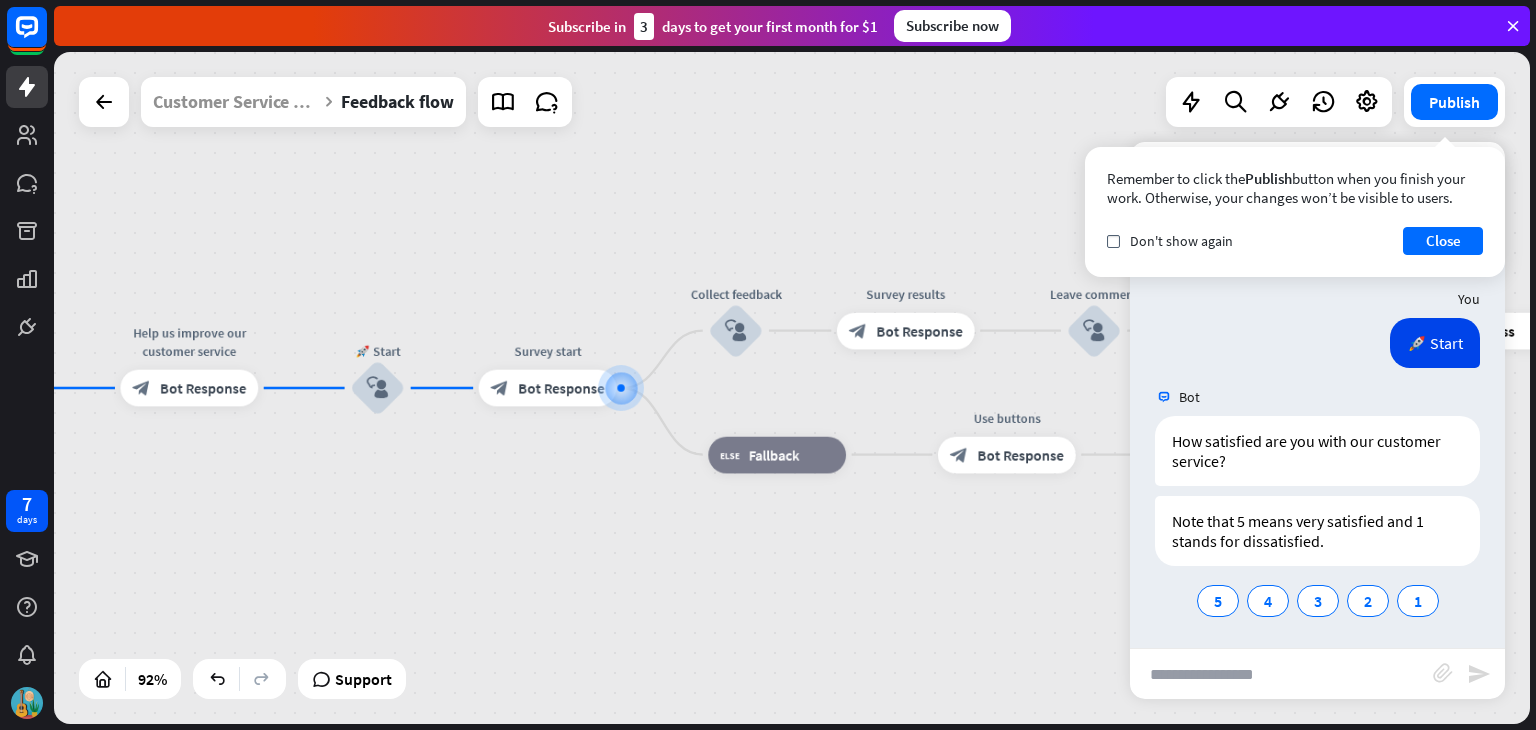 scroll, scrollTop: 379, scrollLeft: 0, axis: vertical 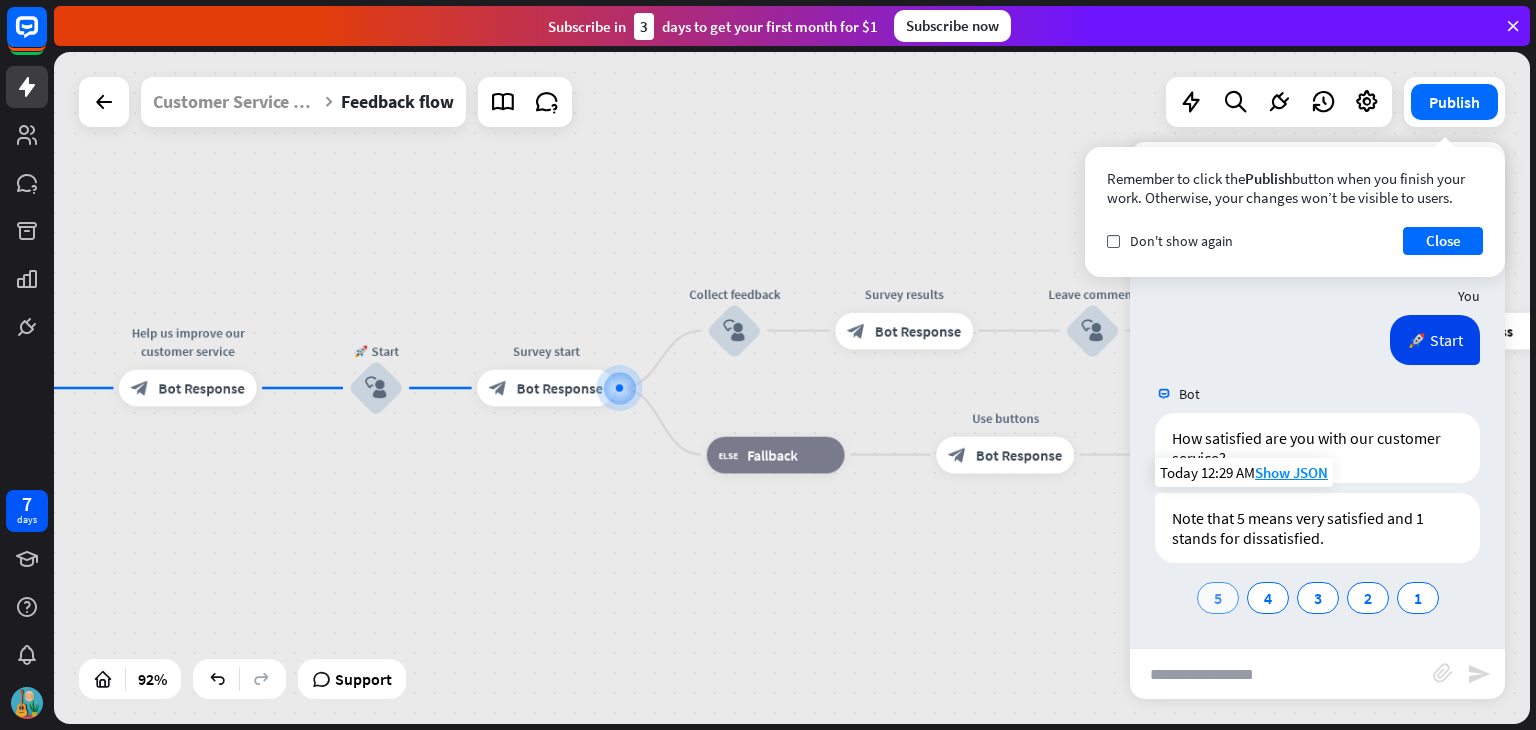 click on "5" at bounding box center [1218, 598] 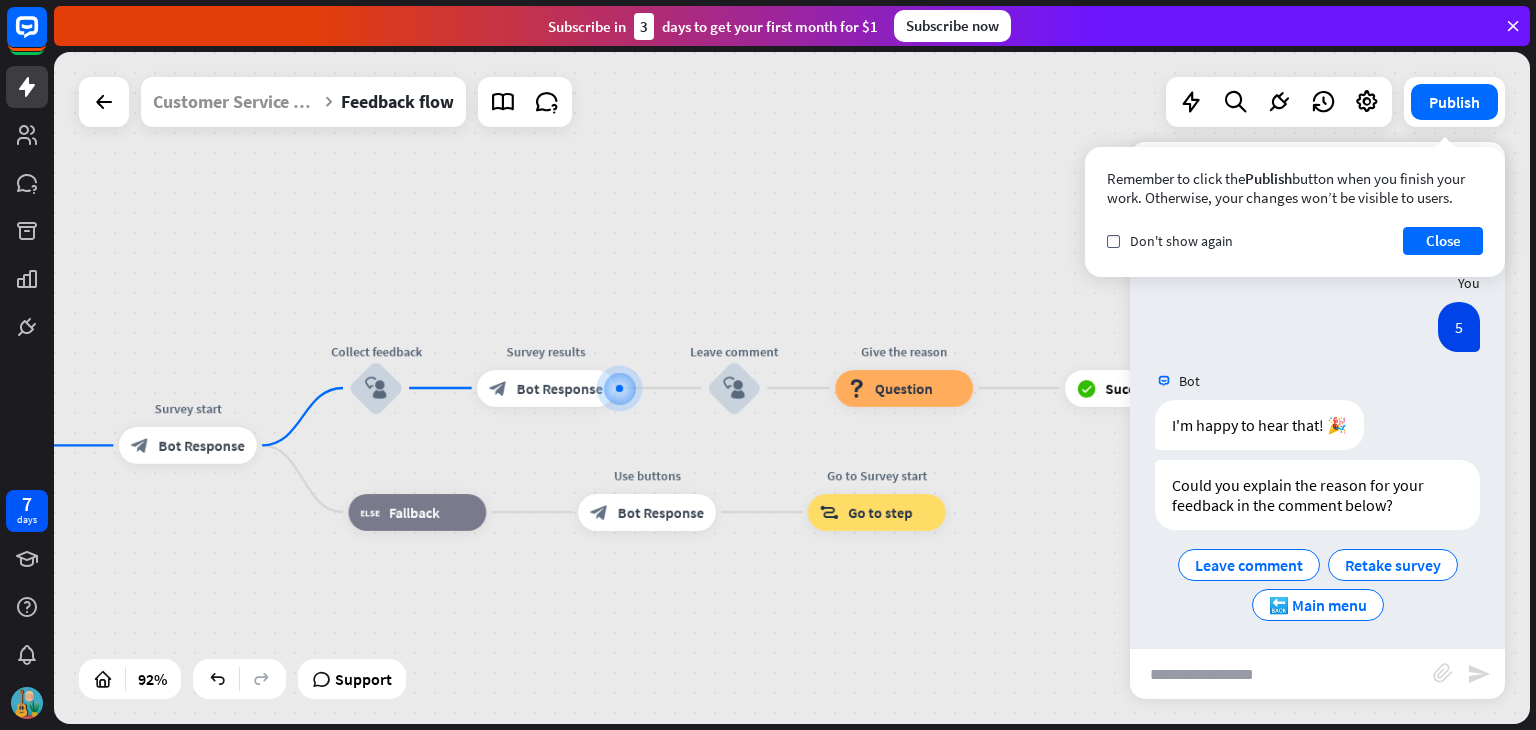 scroll, scrollTop: 695, scrollLeft: 0, axis: vertical 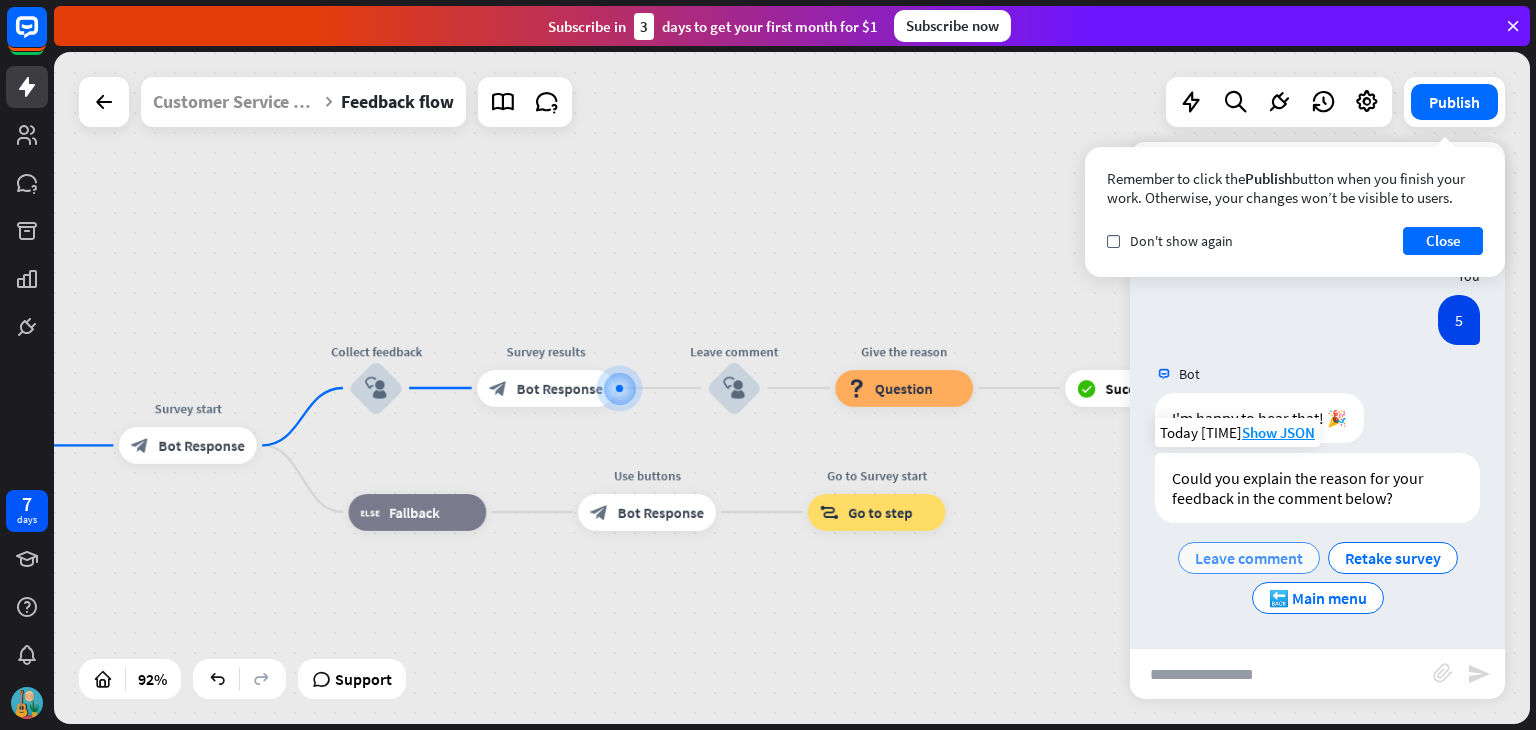 click on "Leave comment" at bounding box center [1249, 558] 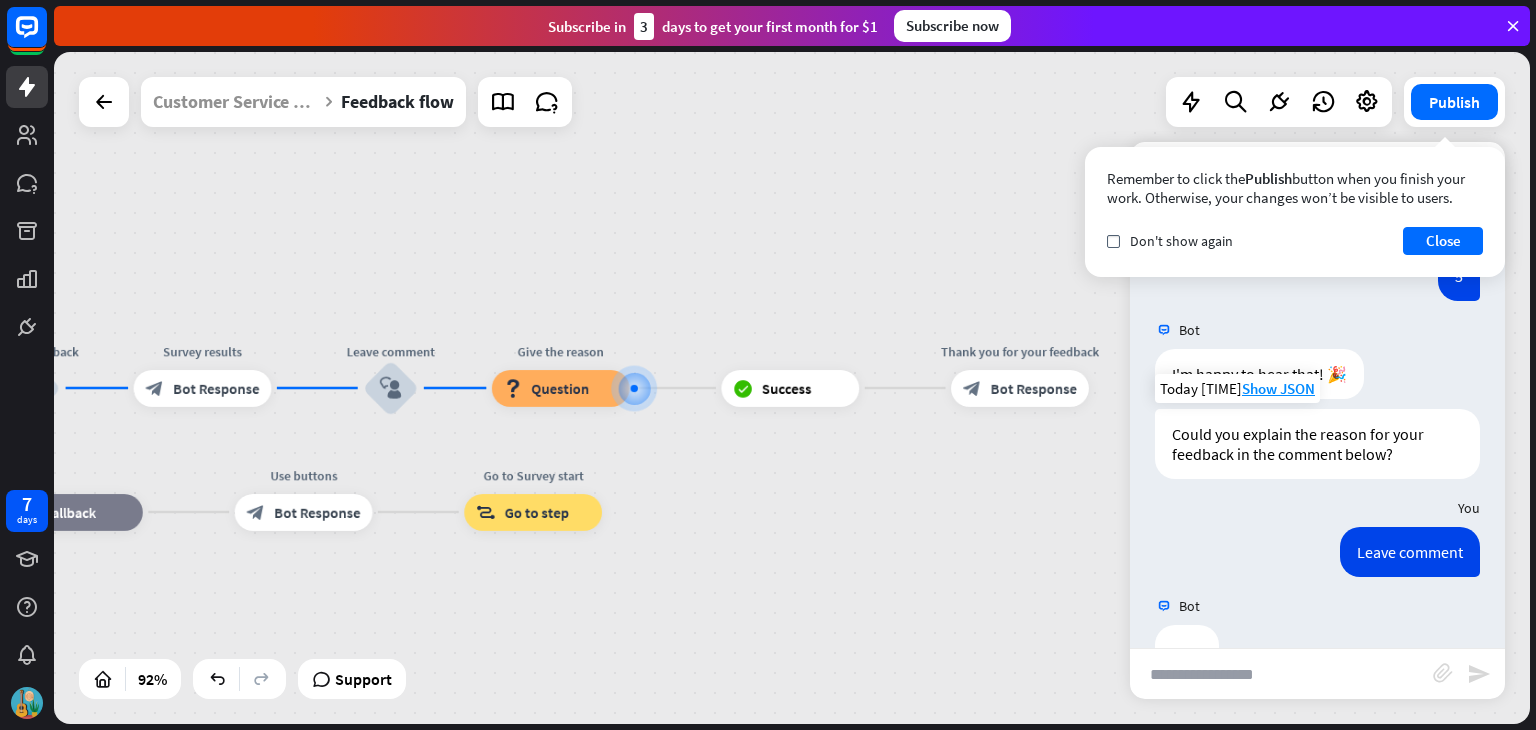 scroll, scrollTop: 796, scrollLeft: 0, axis: vertical 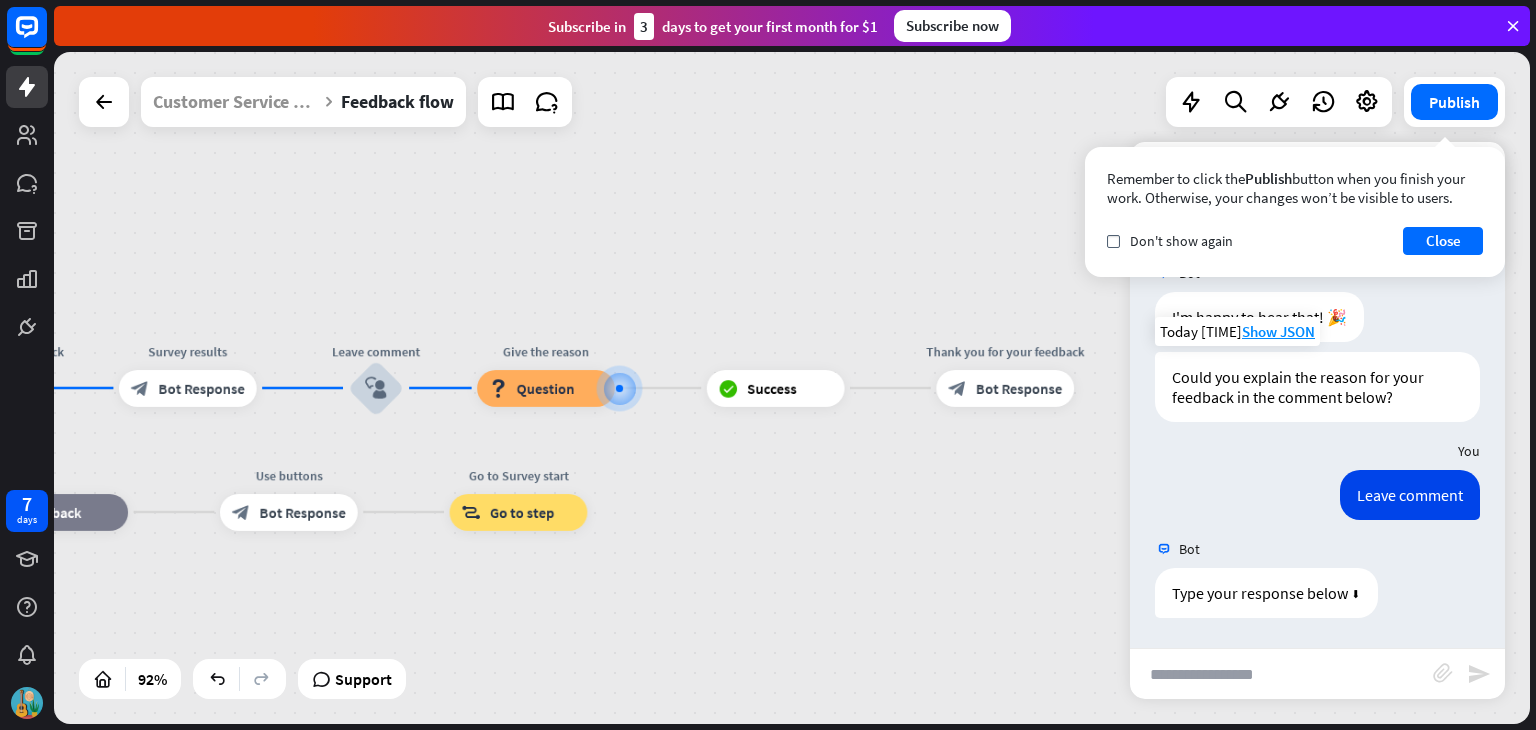 click at bounding box center [1281, 674] 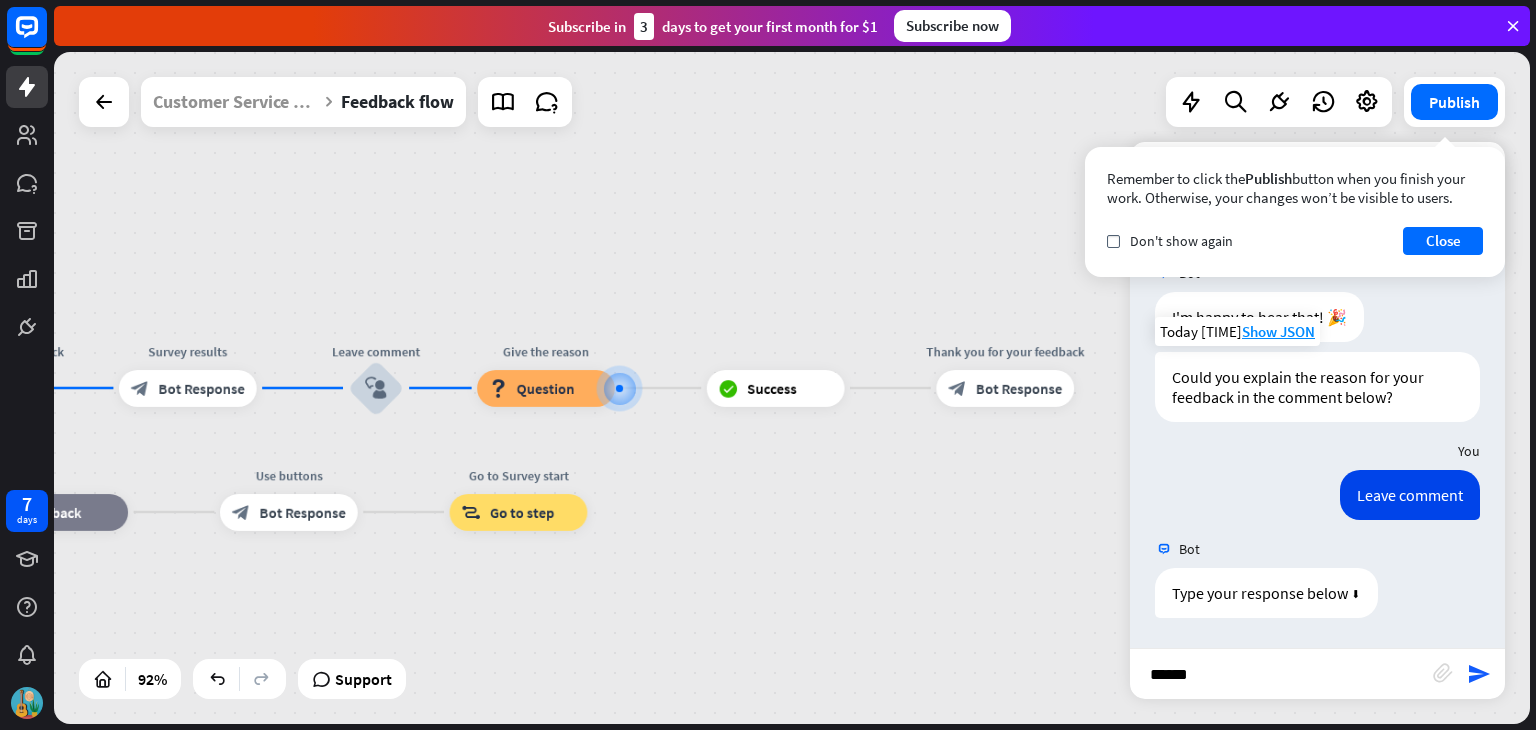 type on "*******" 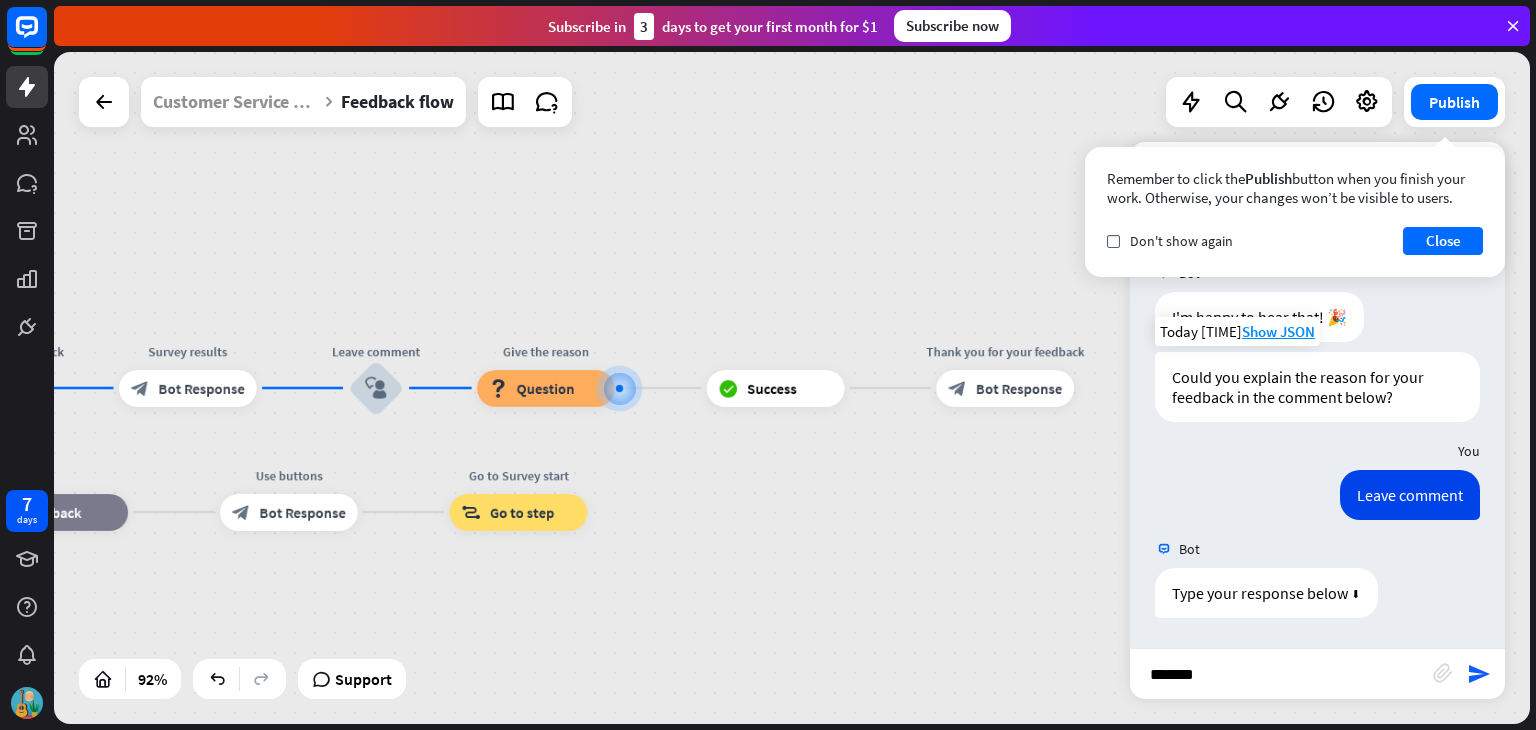 type 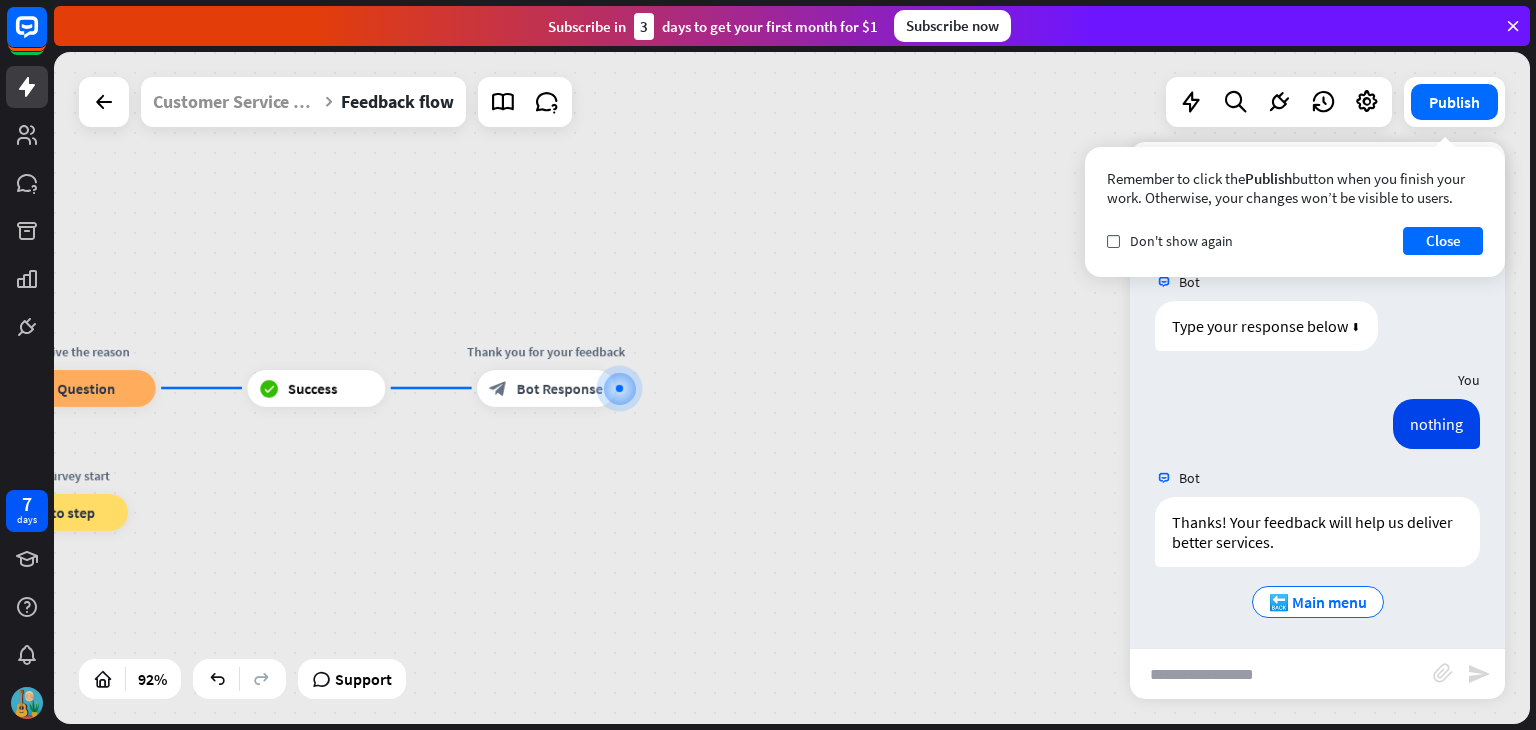 scroll, scrollTop: 1067, scrollLeft: 0, axis: vertical 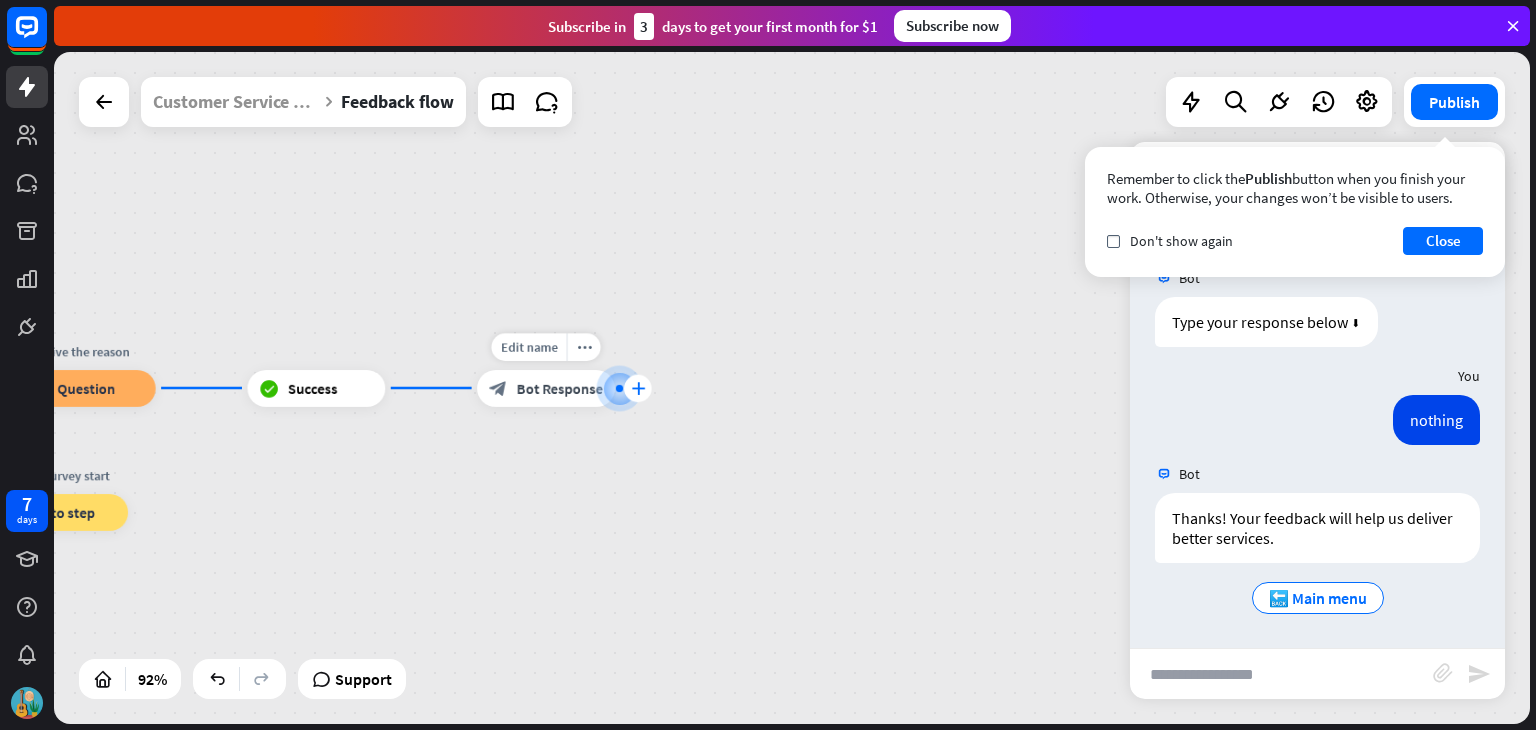 click on "plus" at bounding box center [638, 388] 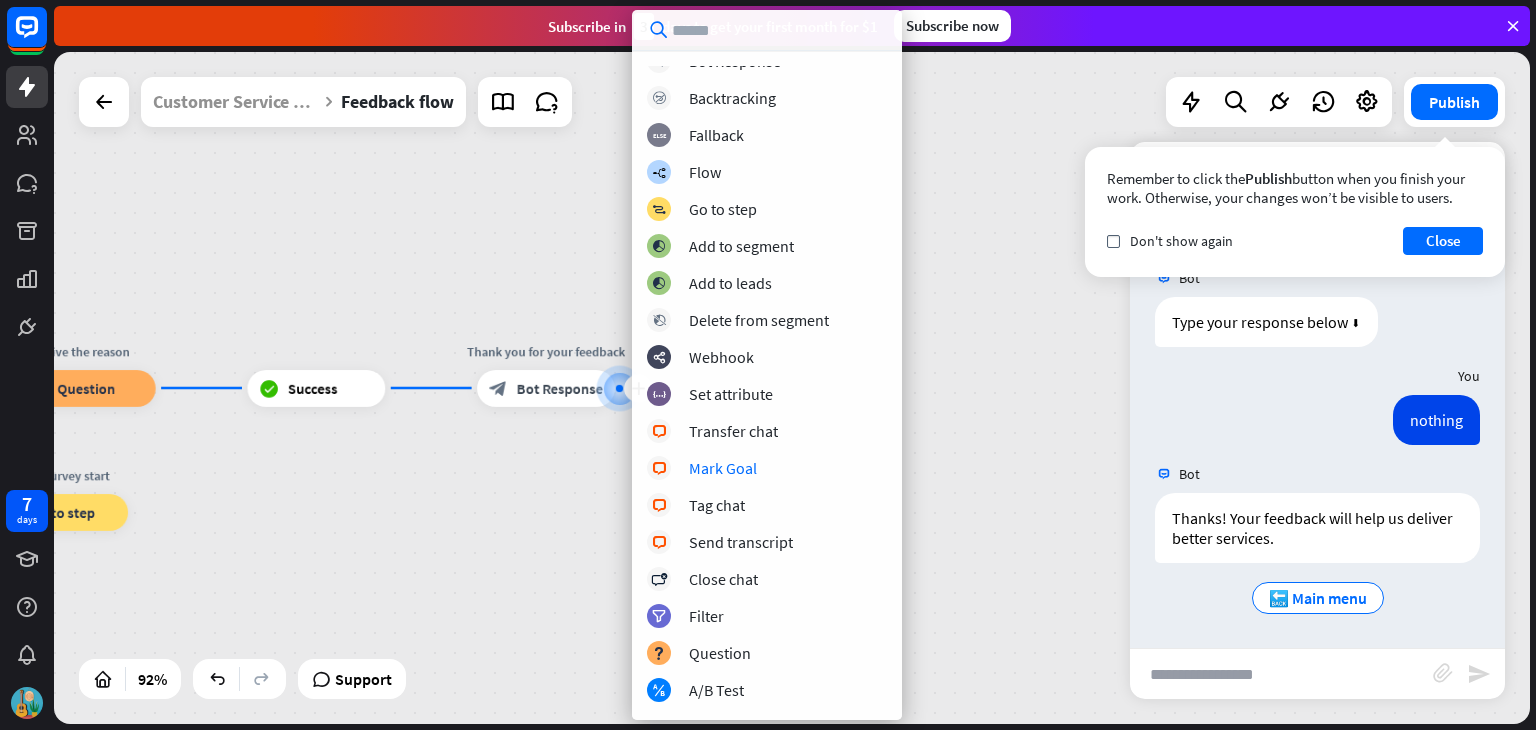 scroll, scrollTop: 130, scrollLeft: 0, axis: vertical 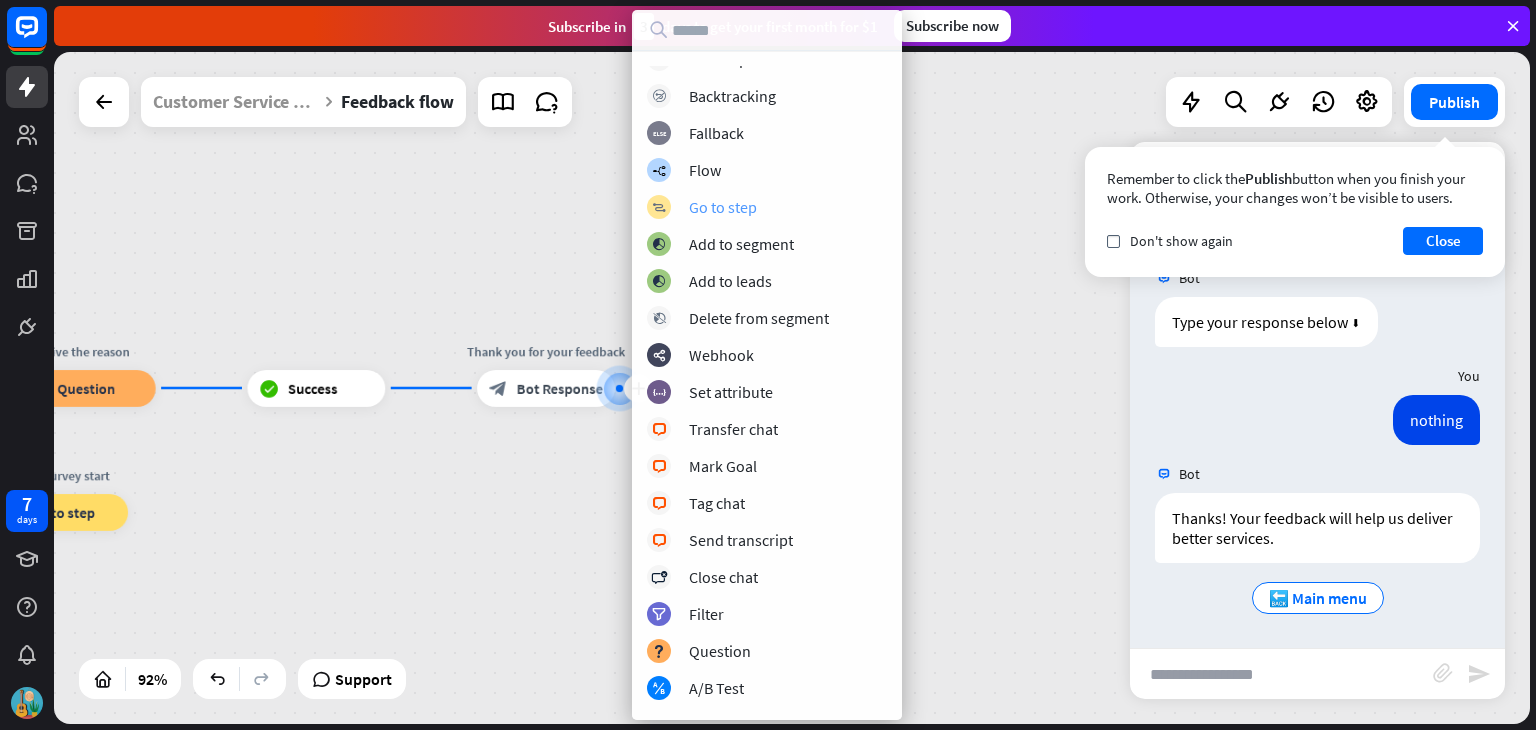 click on "block_goto
Go to step" at bounding box center [767, 207] 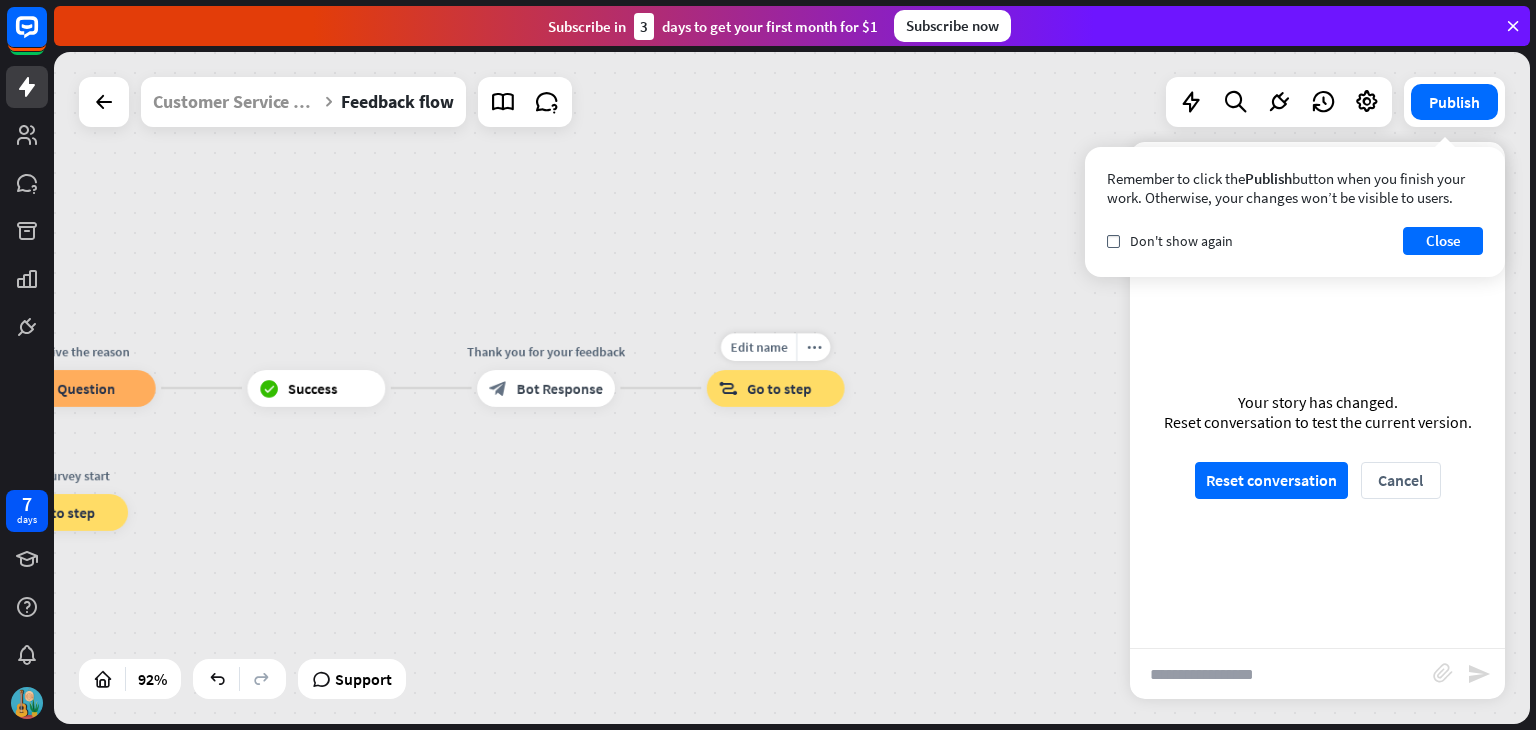 click on "Go to step" at bounding box center (779, 388) 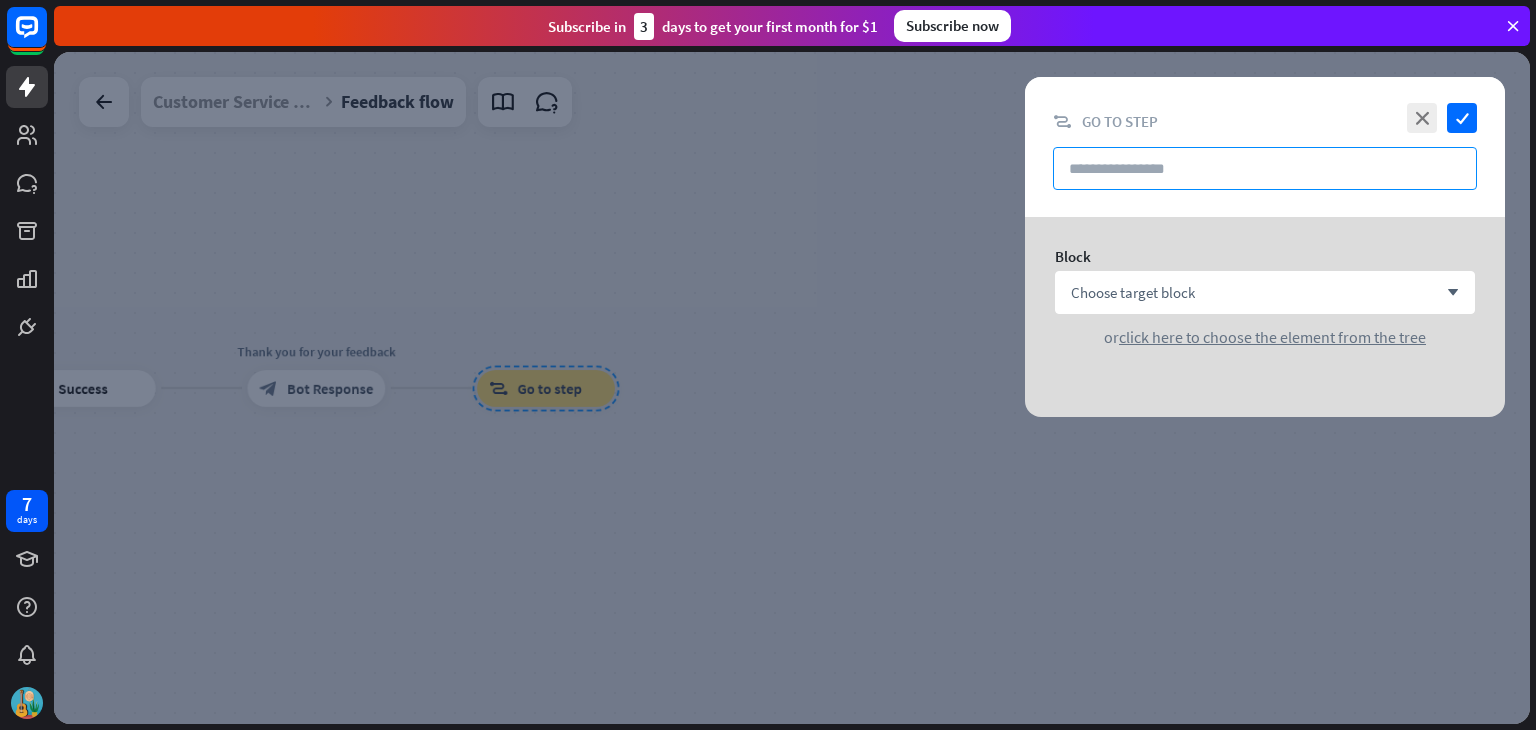 click at bounding box center [1265, 168] 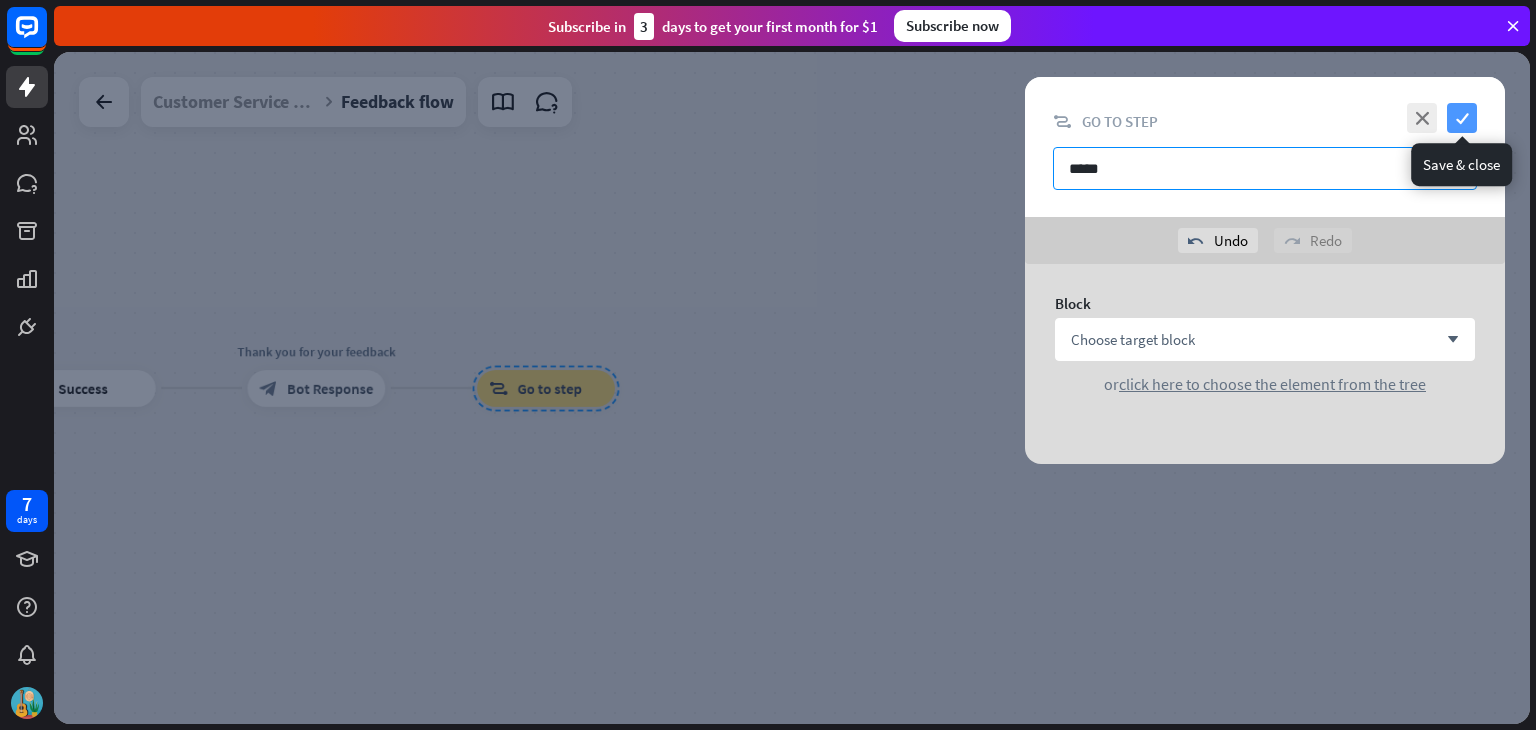 type on "****" 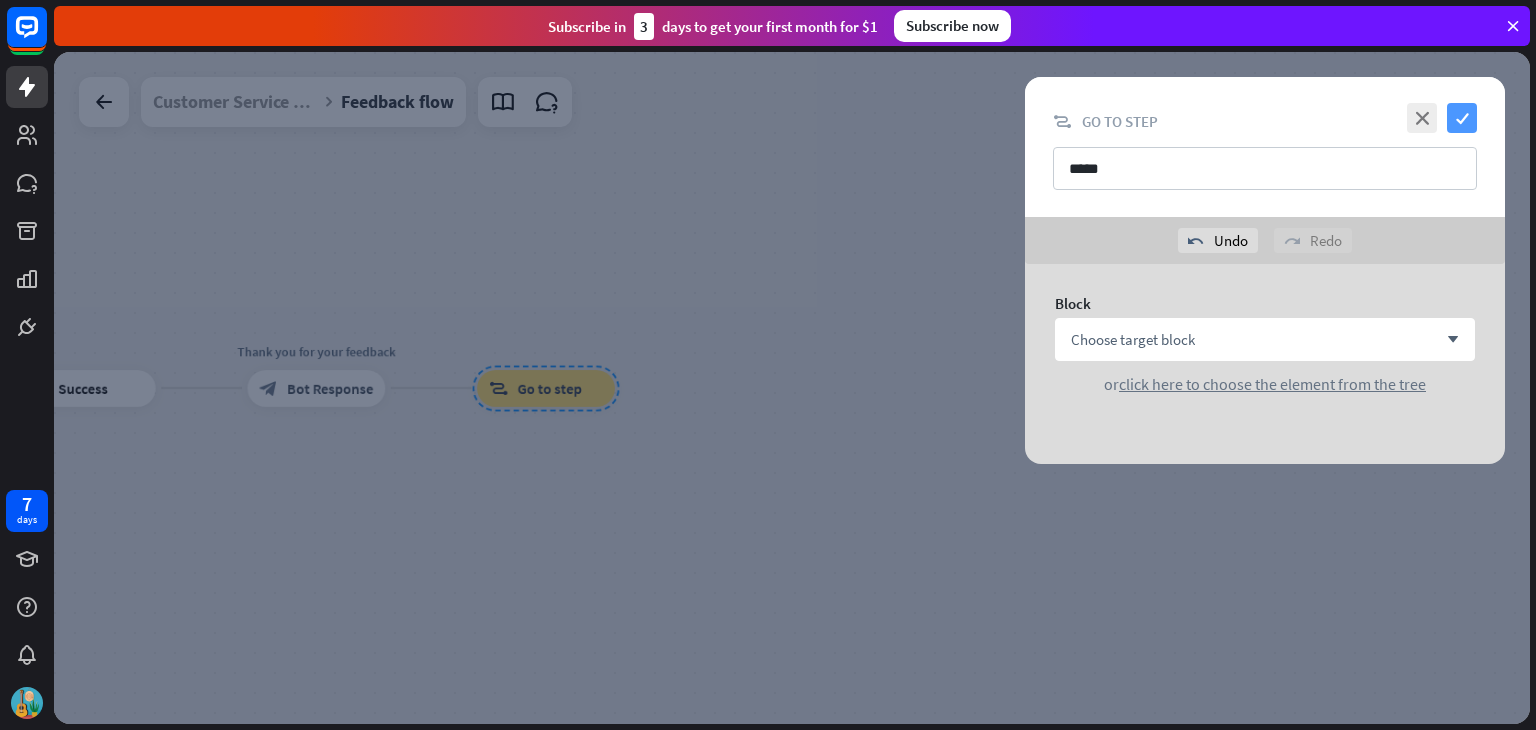 click on "check" at bounding box center (1462, 118) 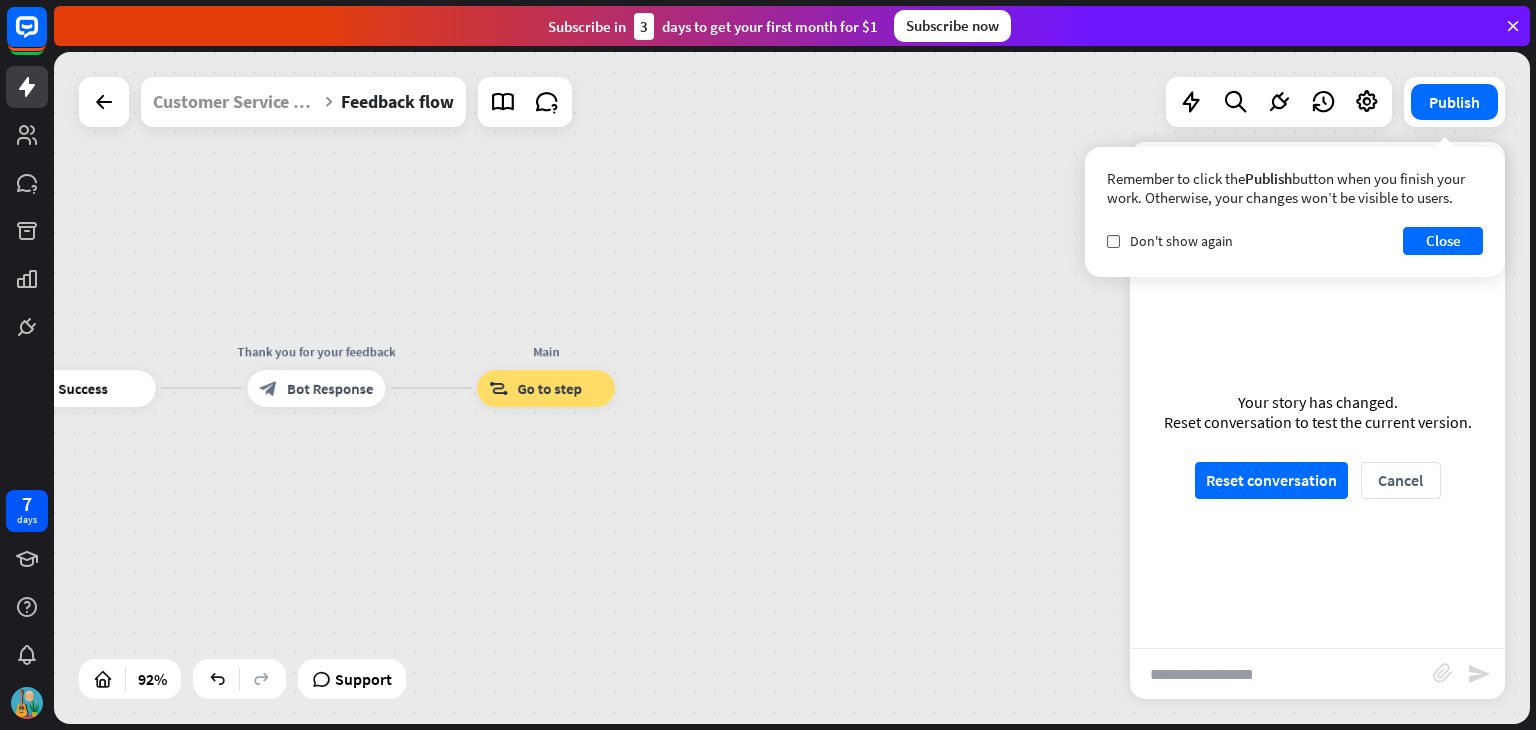 click on "Feedback flow   builder_tree   Flow                 Help us improve our customer service   block_bot_response   Bot Response                 🚀 Start   block_user_input                 Survey start   block_bot_response   Bot Response                 Collect feedback   block_user_input                 Survey results   block_bot_response   Bot Response                 Leave comment   block_user_input                 Give the reason   block_question   Question                   block_success   Success                 Thank you for your feedback   block_bot_response   Bot Response                 Main    block_goto   Go to step                   block_fallback   Fallback                 Use buttons   block_bot_response   Bot Response                 Go to Survey start   block_goto   Go to step" at bounding box center [792, 388] 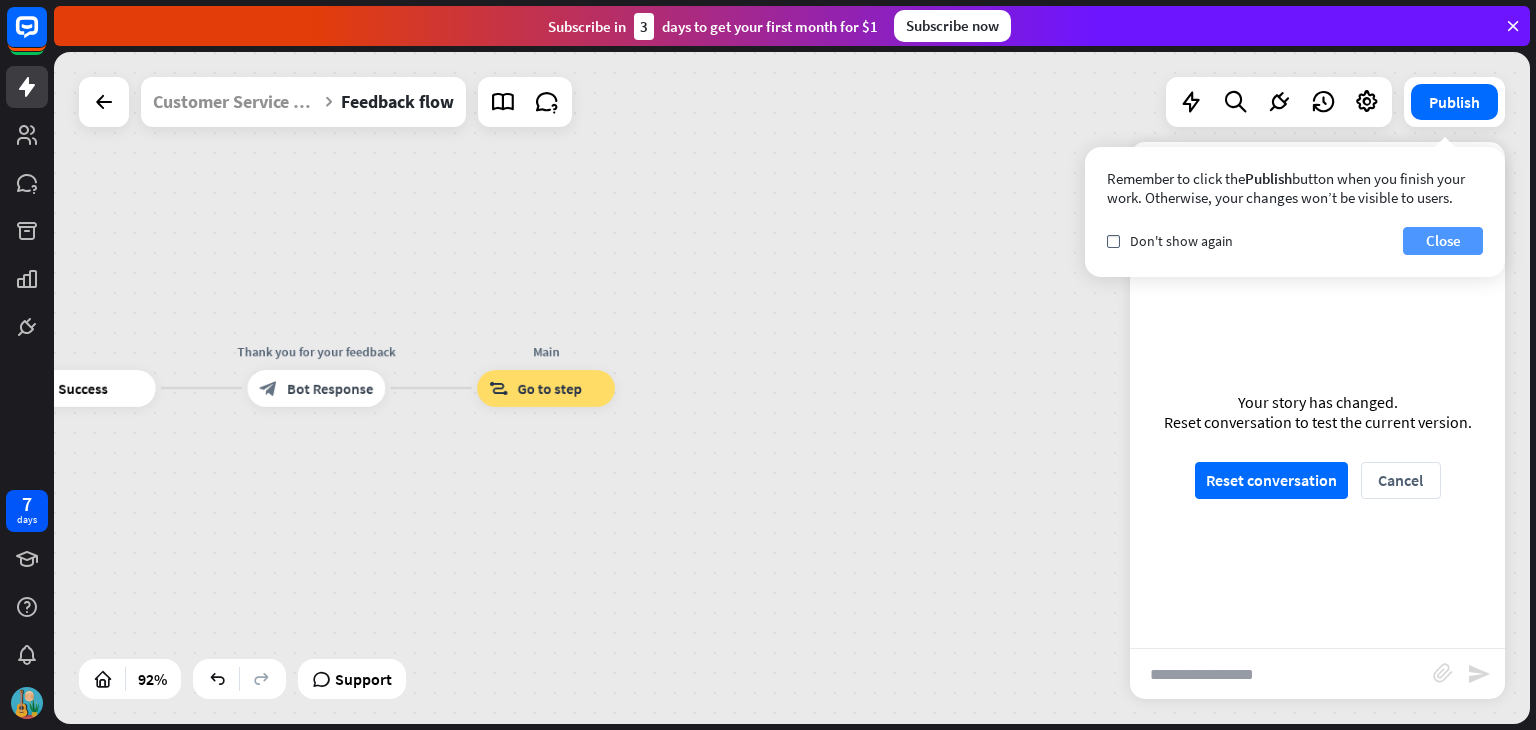 click on "Close" at bounding box center (1443, 241) 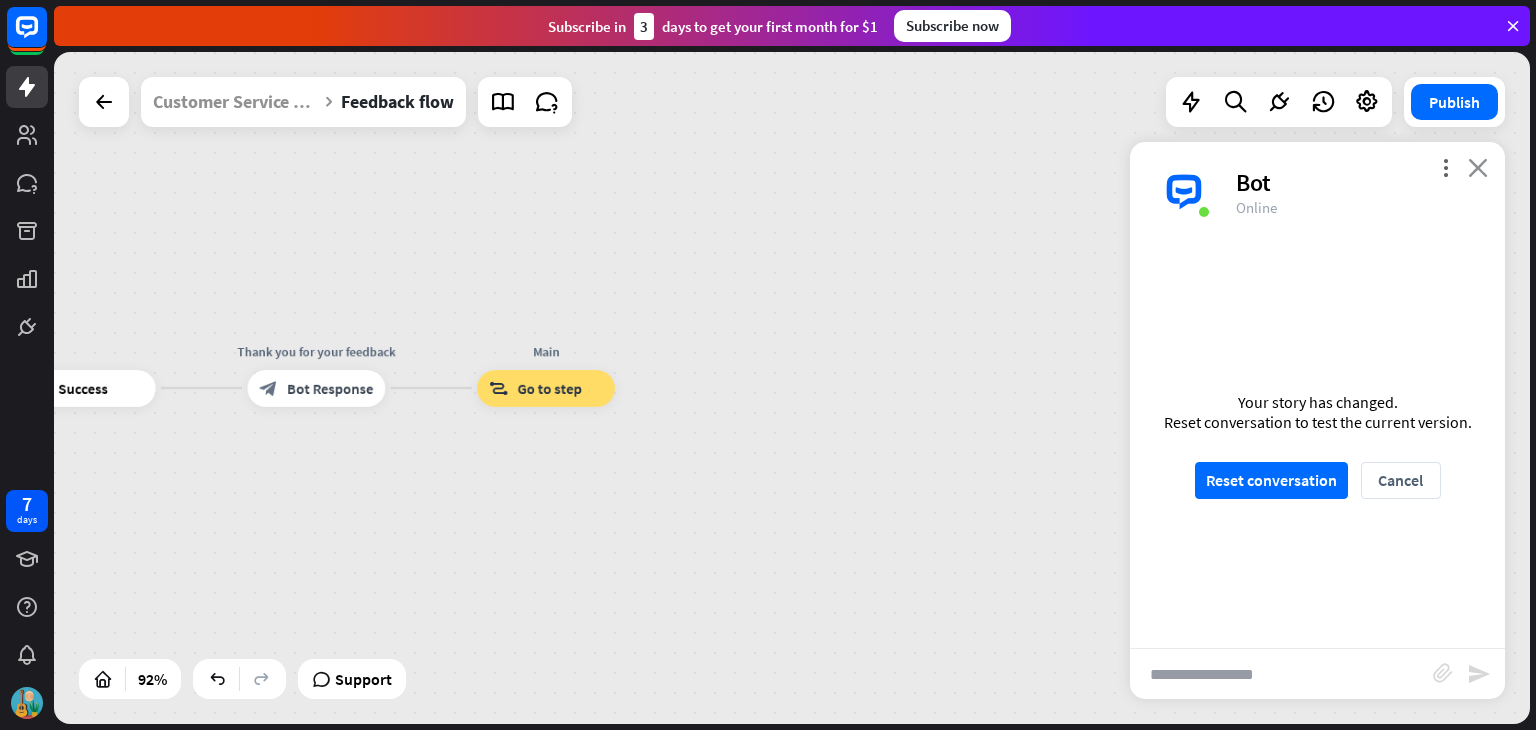 click on "close" at bounding box center (1478, 167) 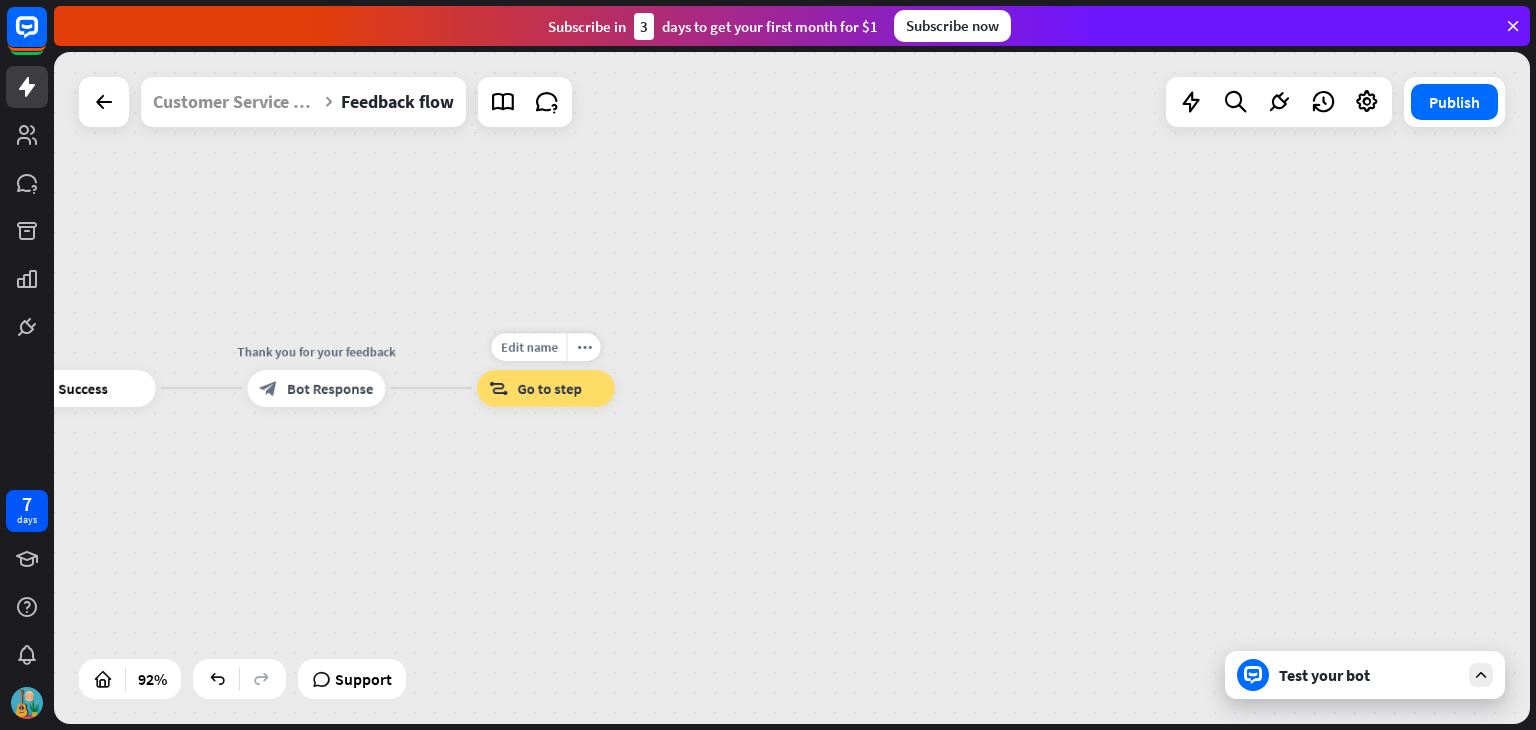click on "block_goto   Go to step" at bounding box center (546, 388) 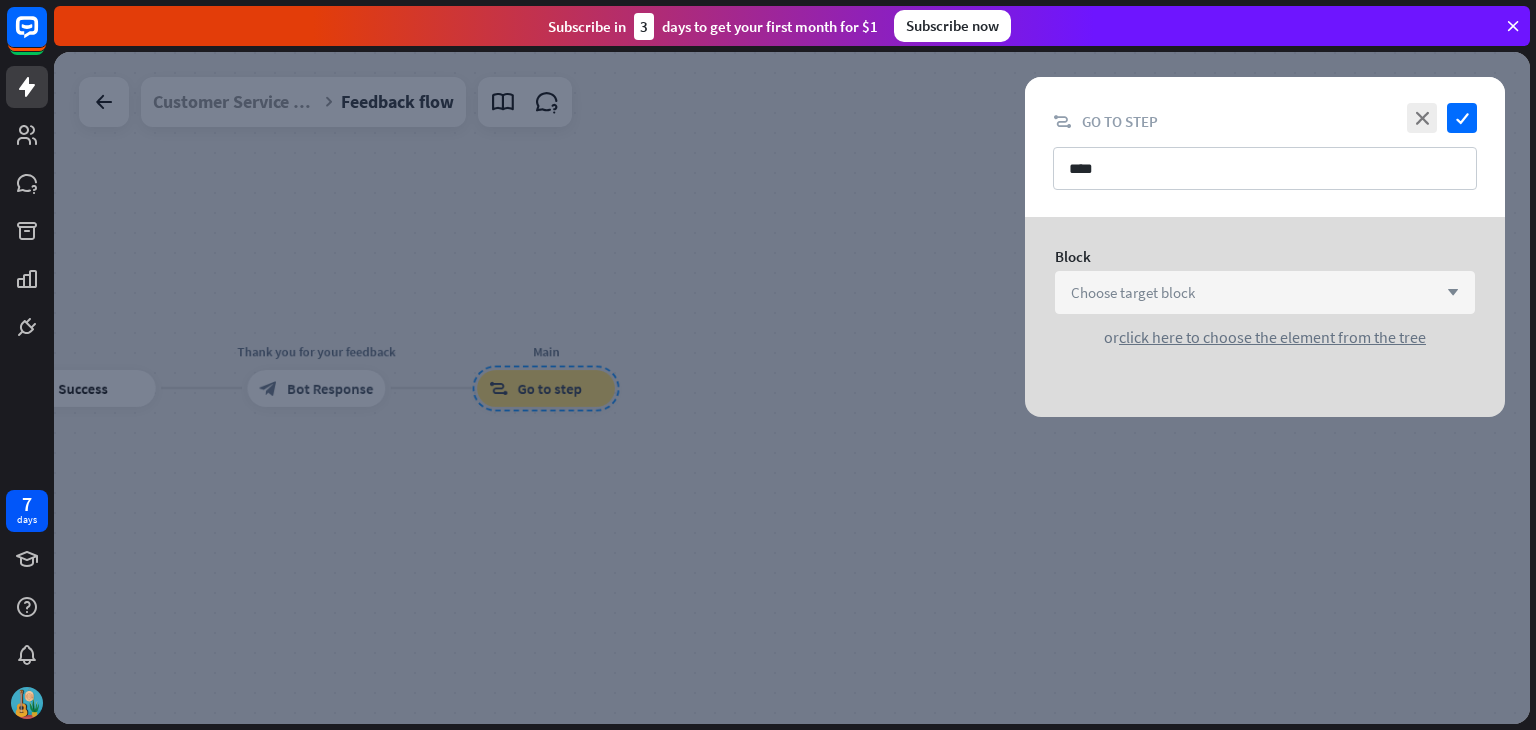 click on "Choose target block" at bounding box center [1133, 292] 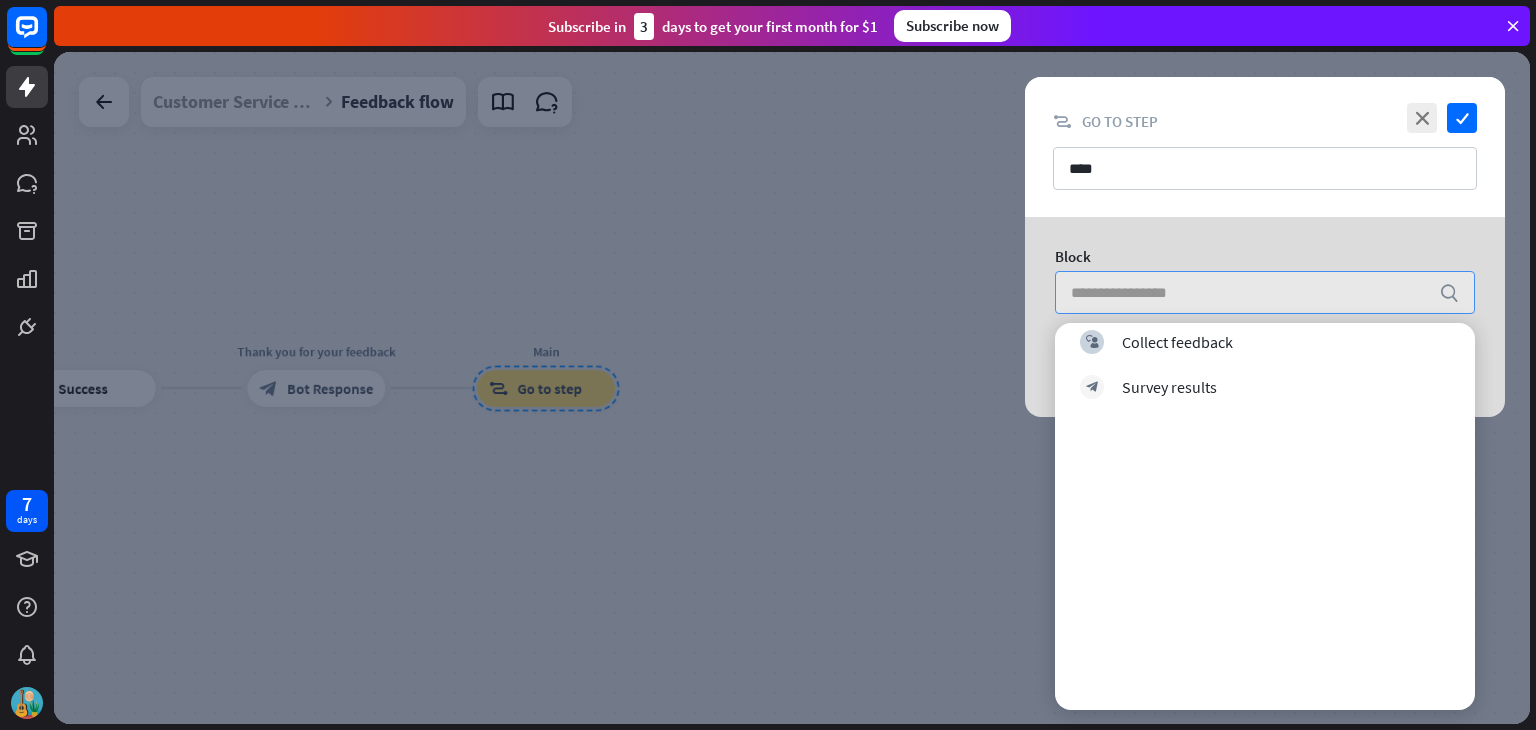 scroll, scrollTop: 0, scrollLeft: 0, axis: both 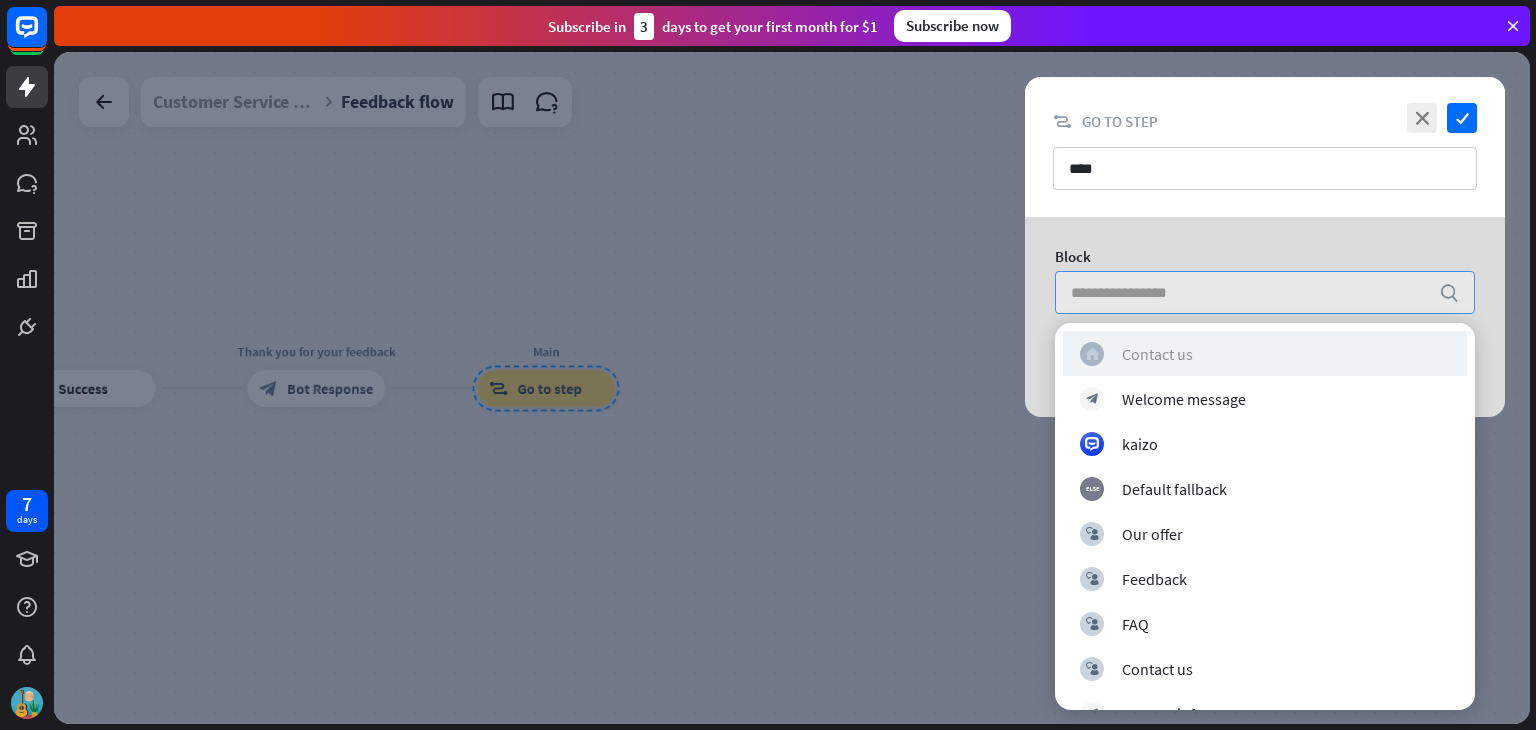 click on "Contact us" at bounding box center [1157, 353] 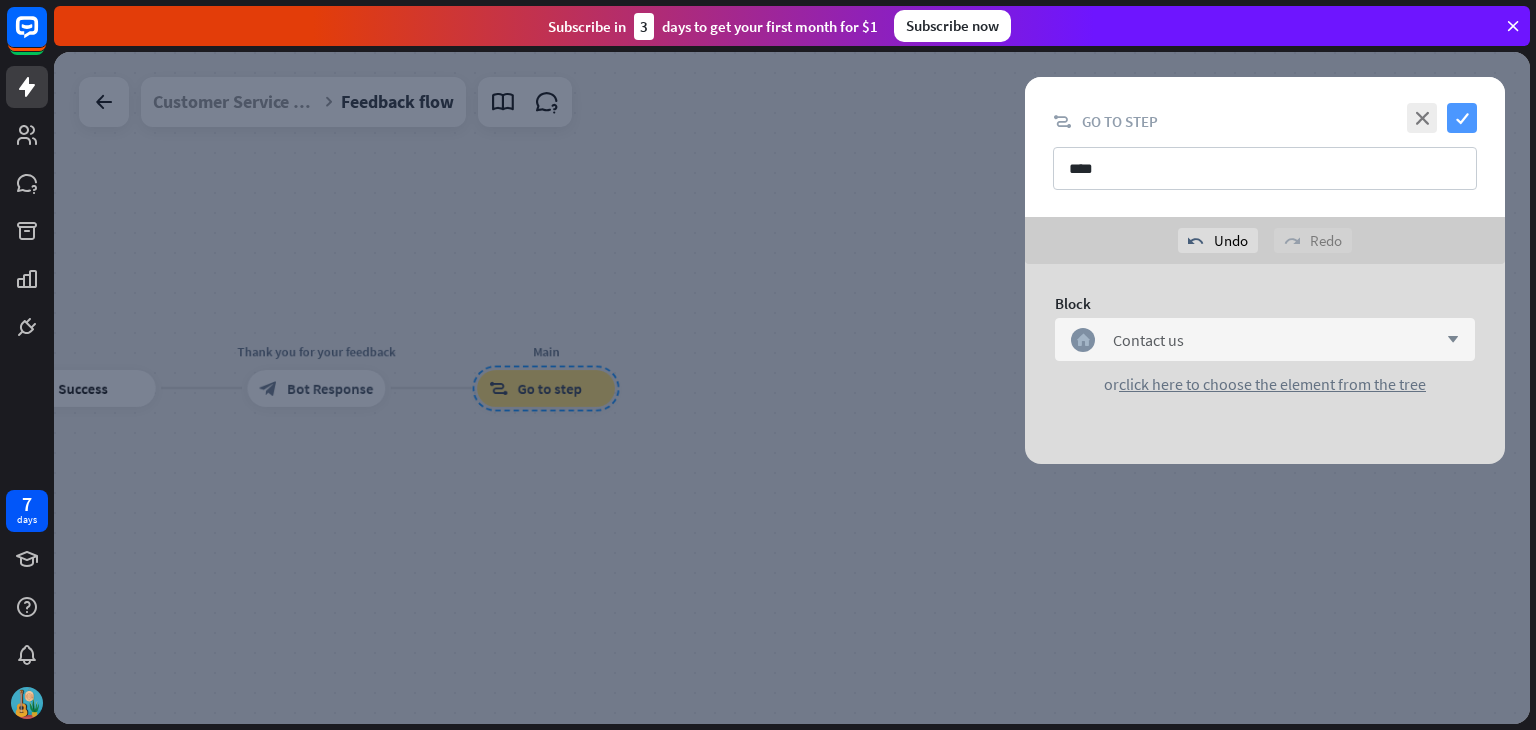 click on "check" at bounding box center (1462, 118) 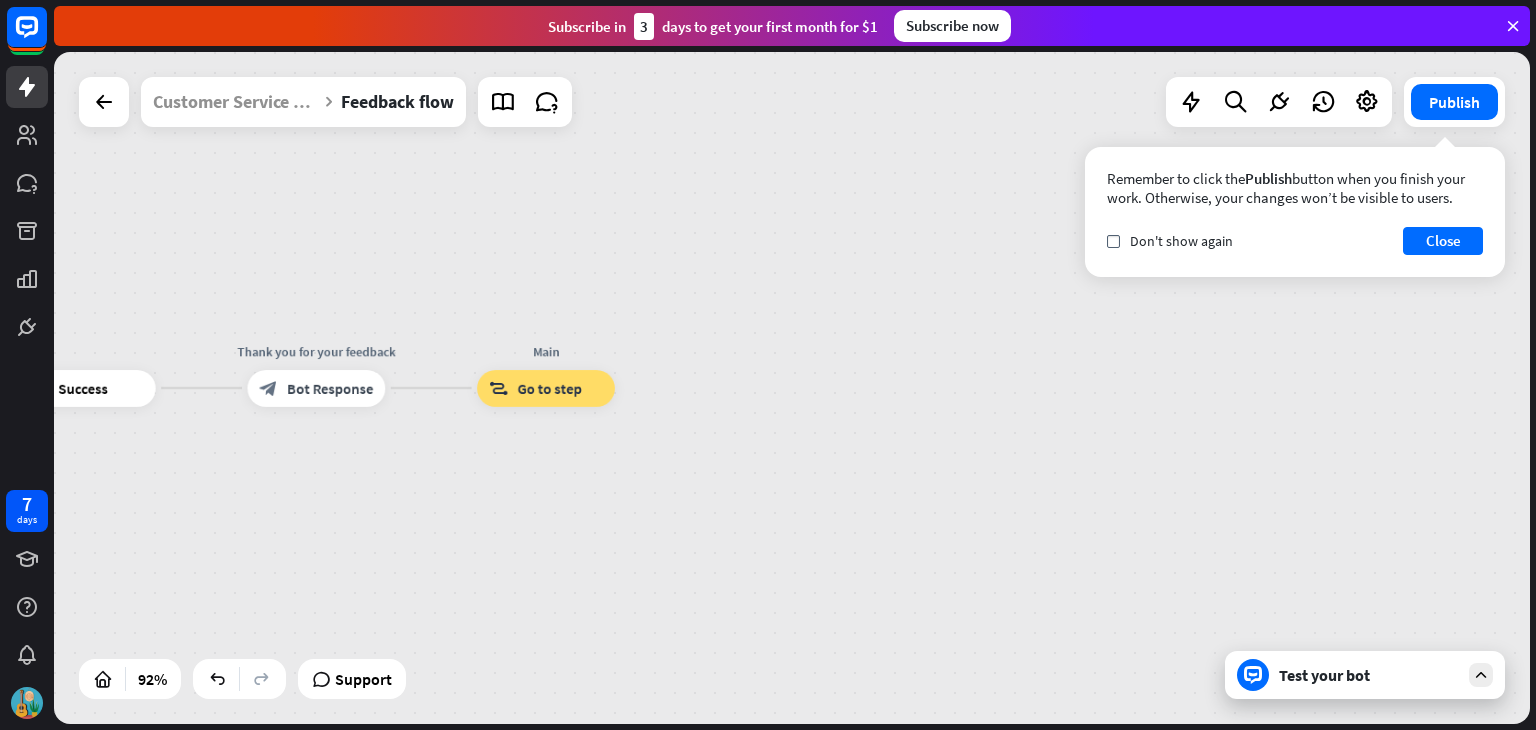 click on "Test your bot" at bounding box center (1365, 675) 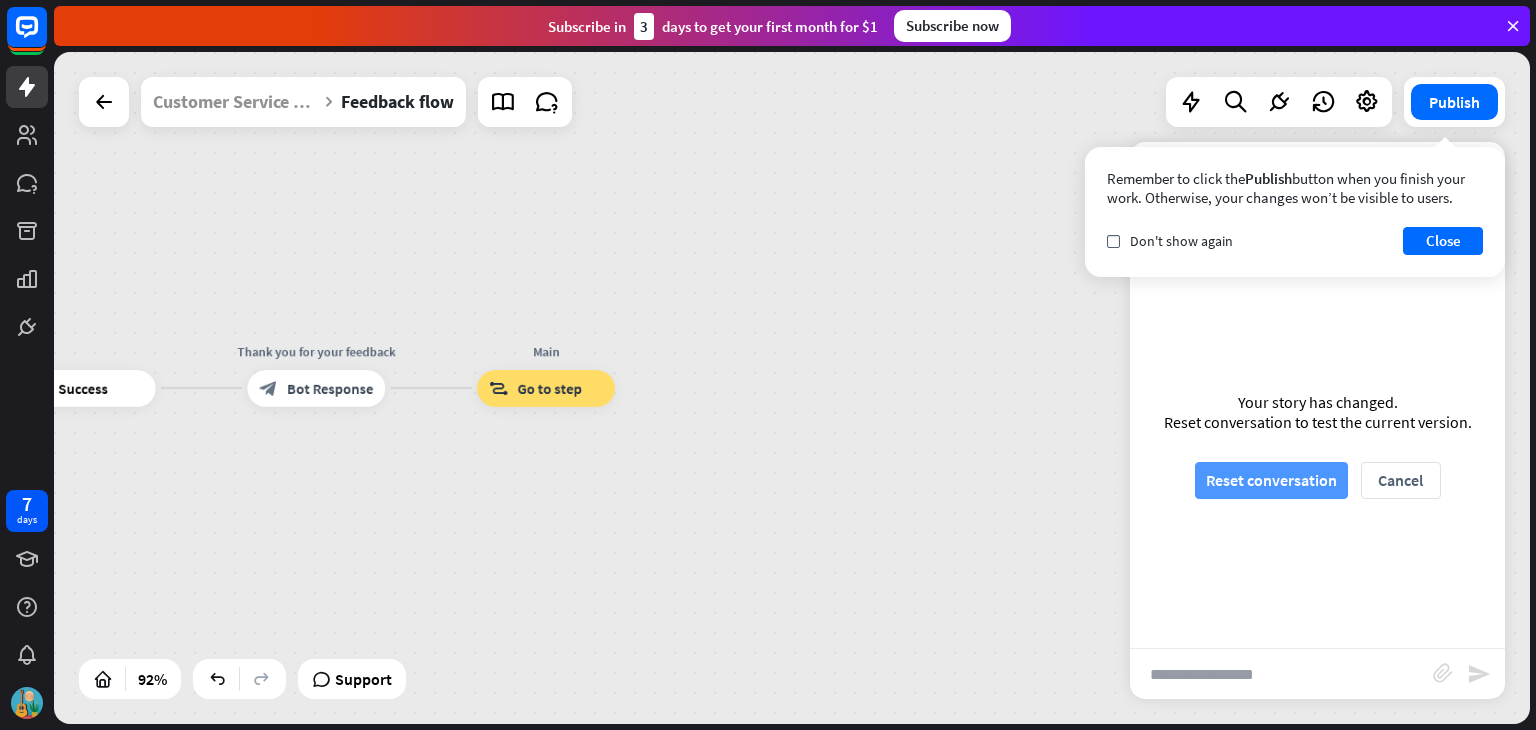click on "Reset conversation" at bounding box center [1271, 480] 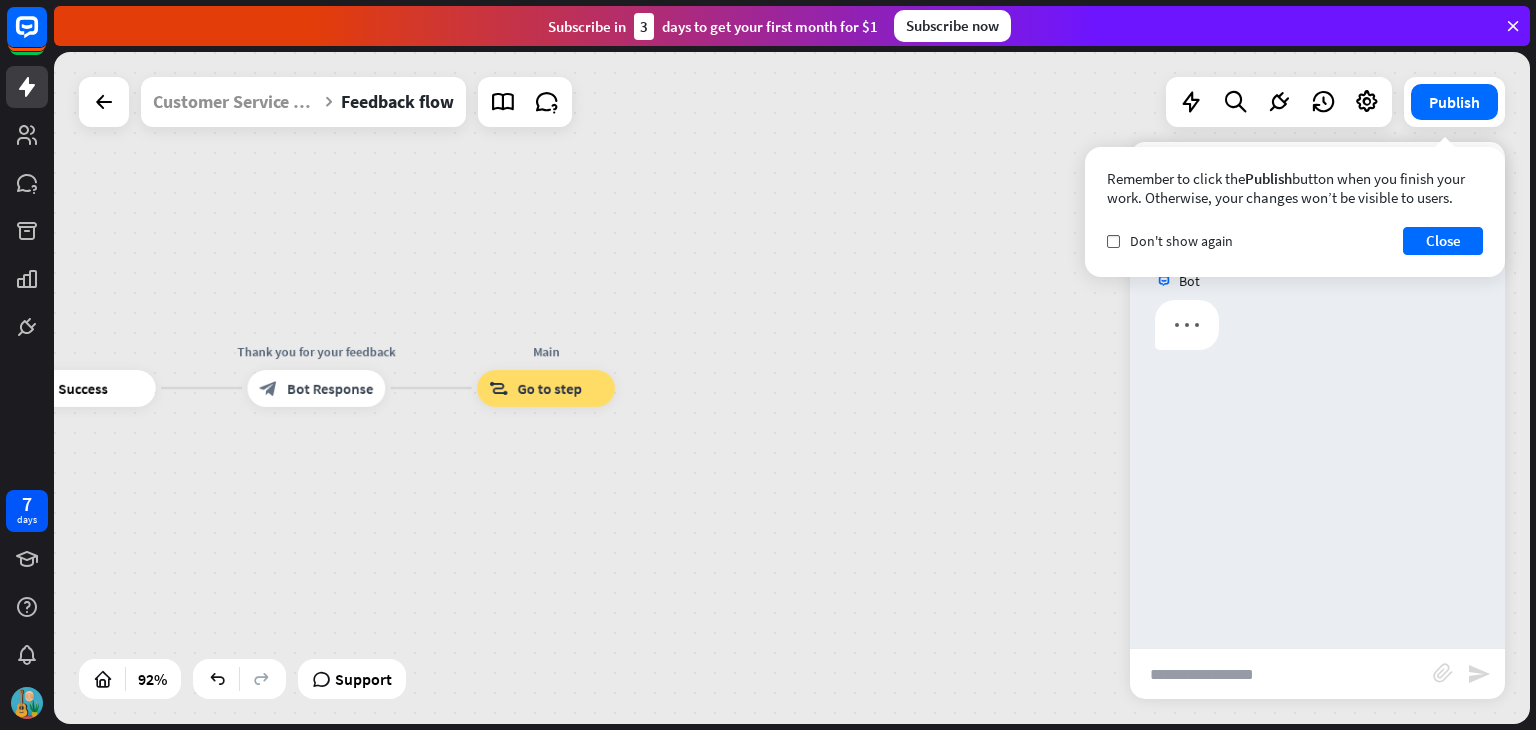 scroll, scrollTop: 0, scrollLeft: 0, axis: both 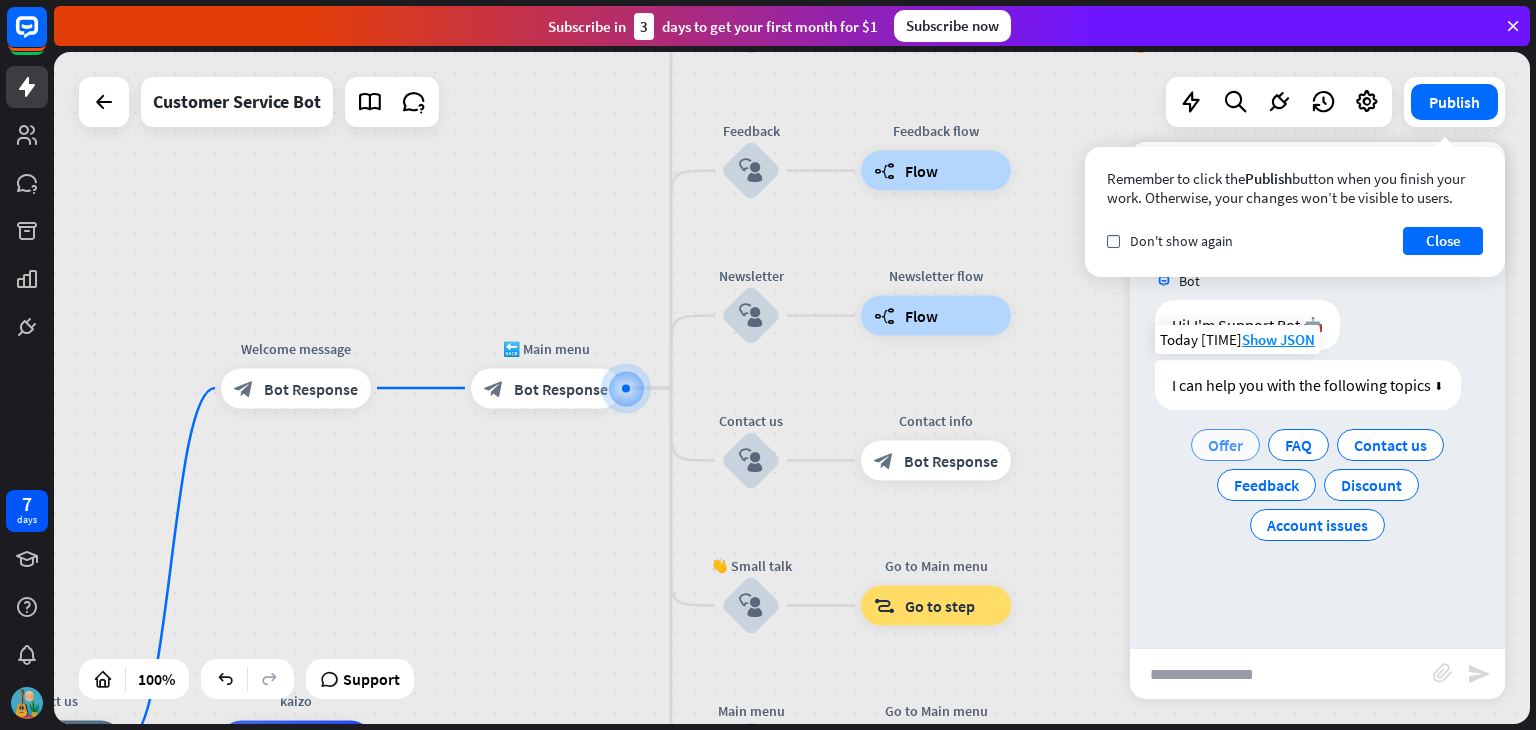 click on "Offer" at bounding box center [1225, 445] 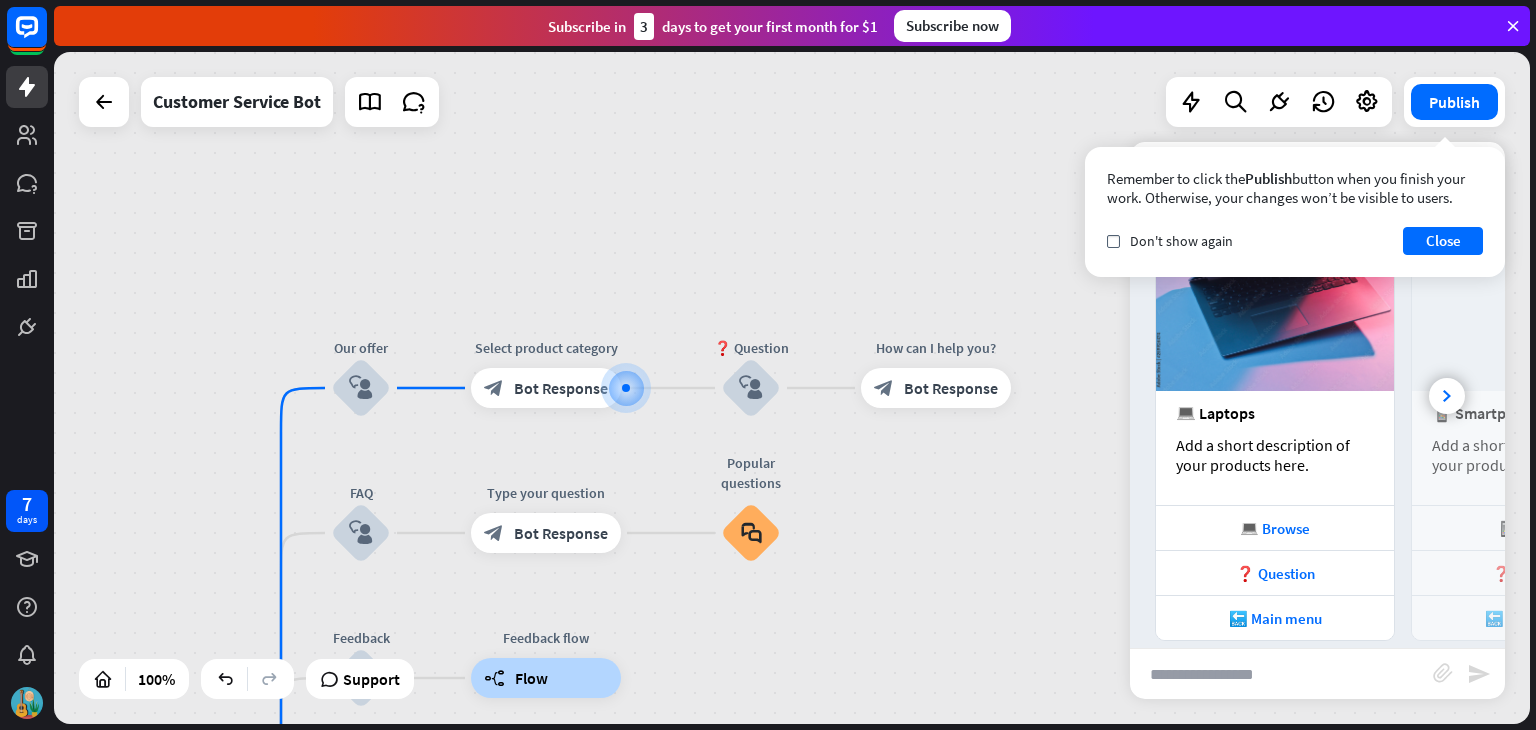 scroll, scrollTop: 359, scrollLeft: 0, axis: vertical 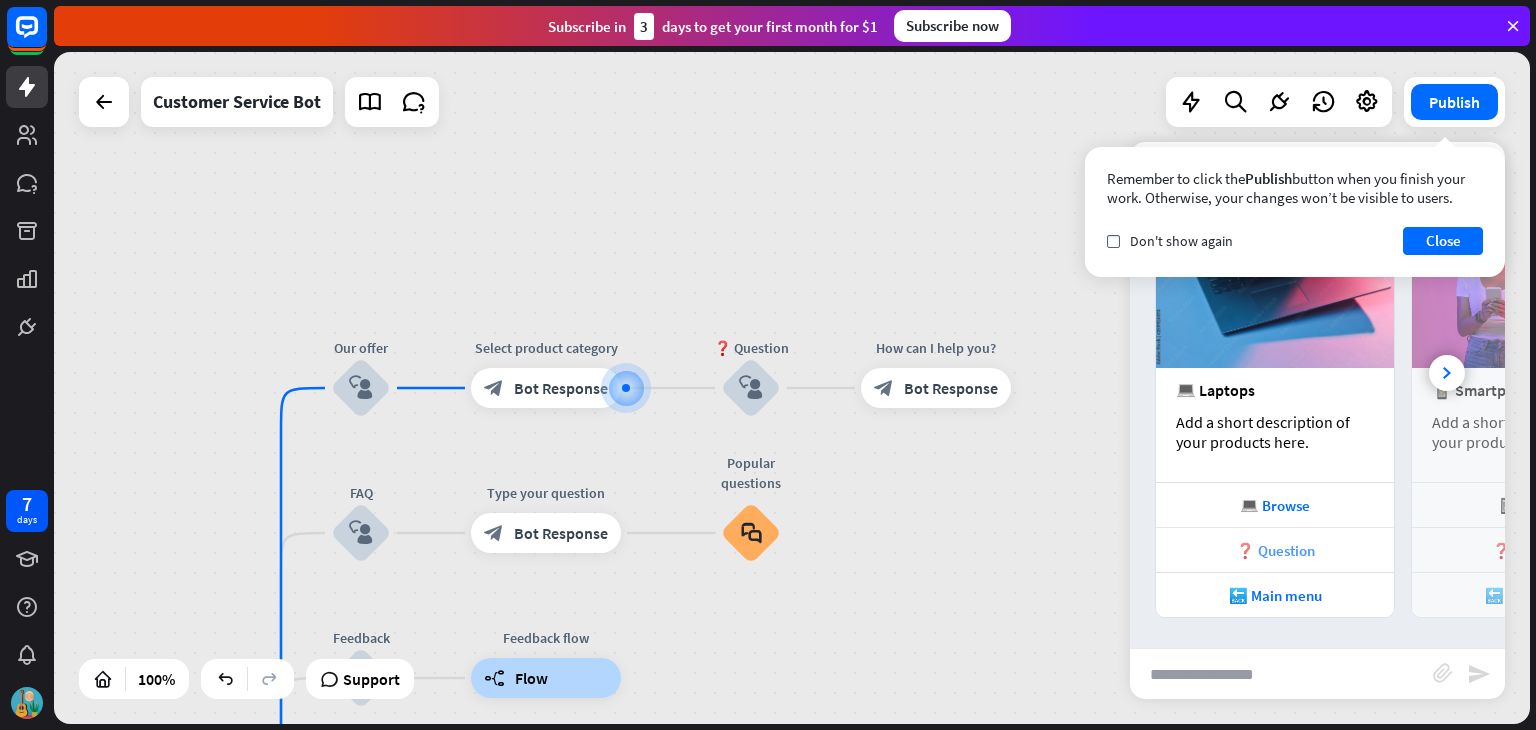 click on "❓ Question" at bounding box center (1275, 550) 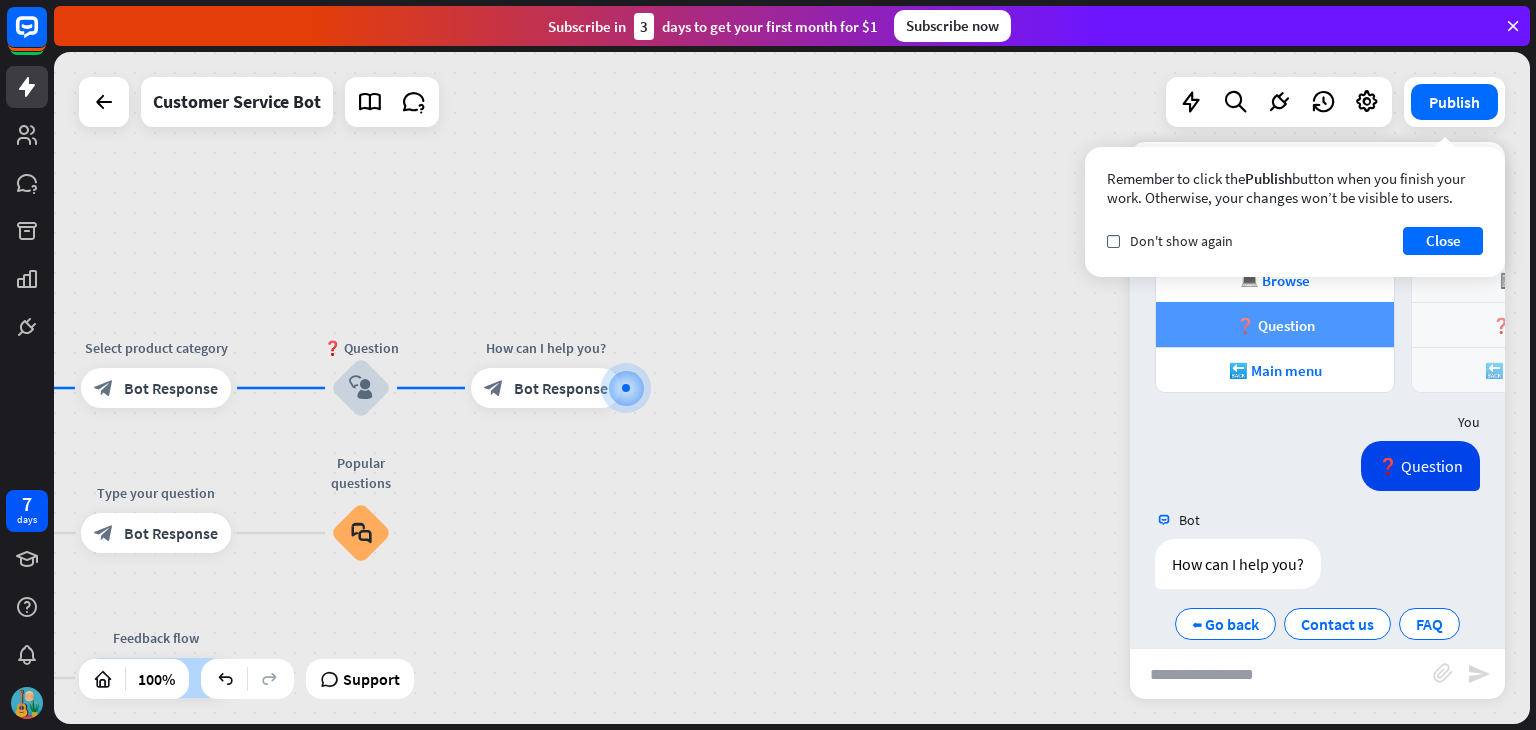 scroll, scrollTop: 610, scrollLeft: 0, axis: vertical 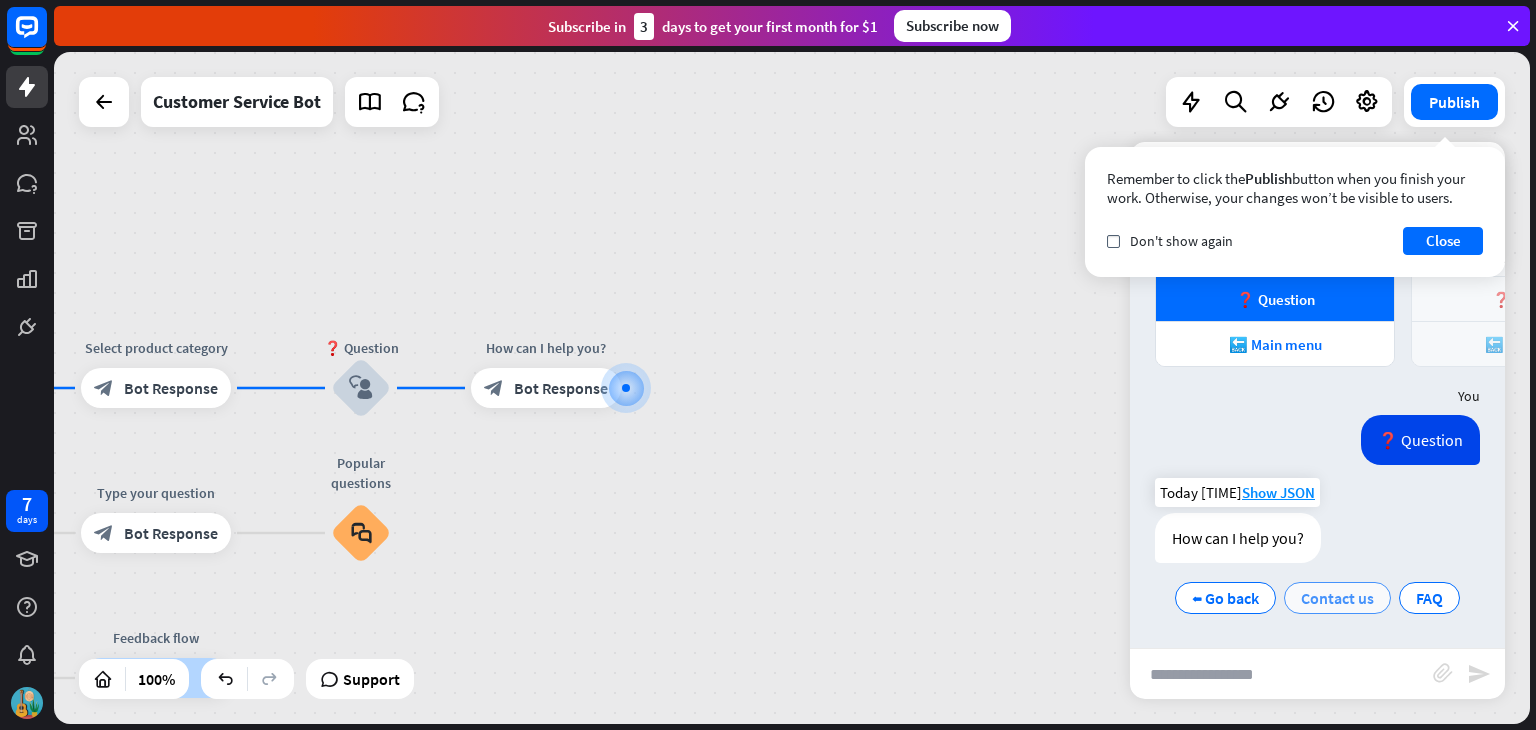 click on "Contact us" at bounding box center [1337, 598] 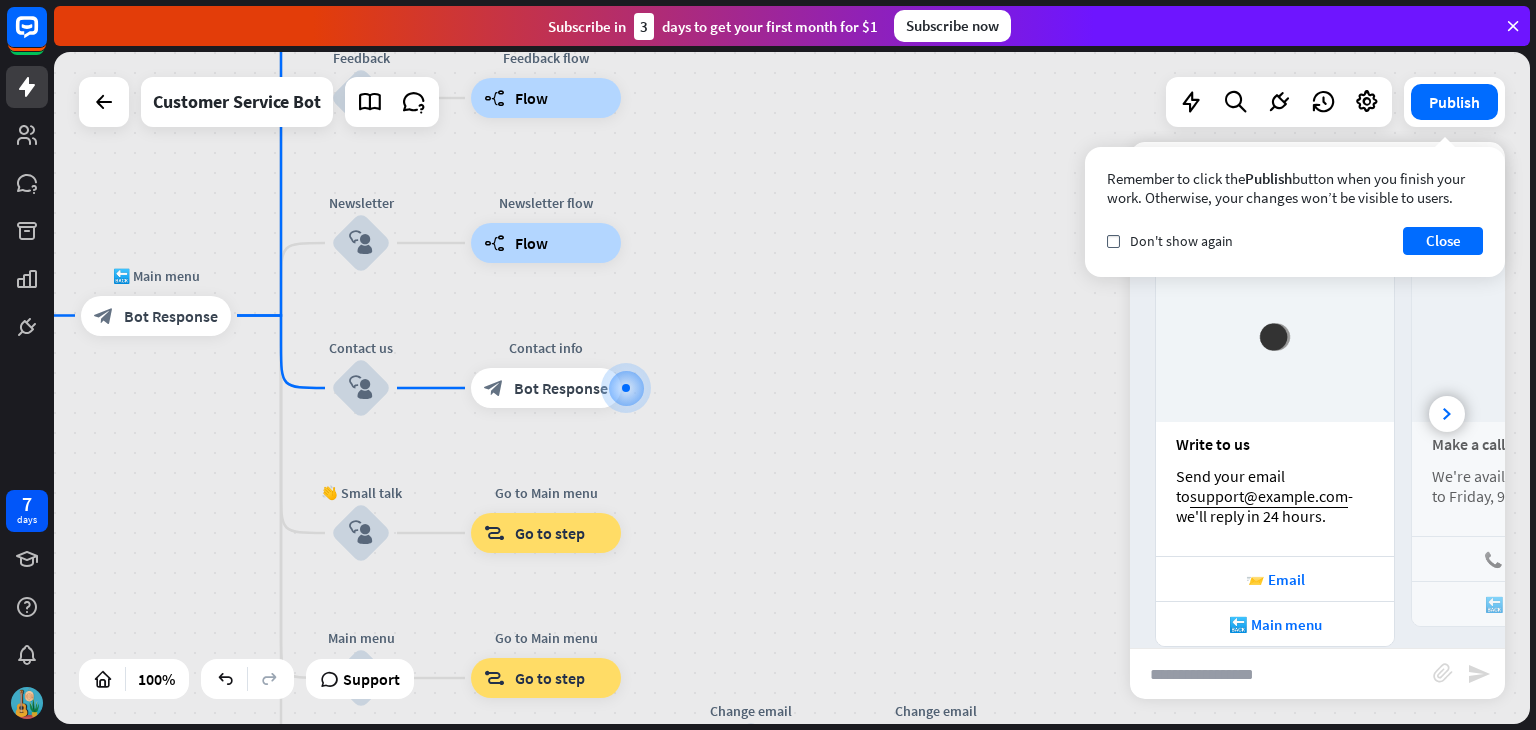 scroll, scrollTop: 1096, scrollLeft: 0, axis: vertical 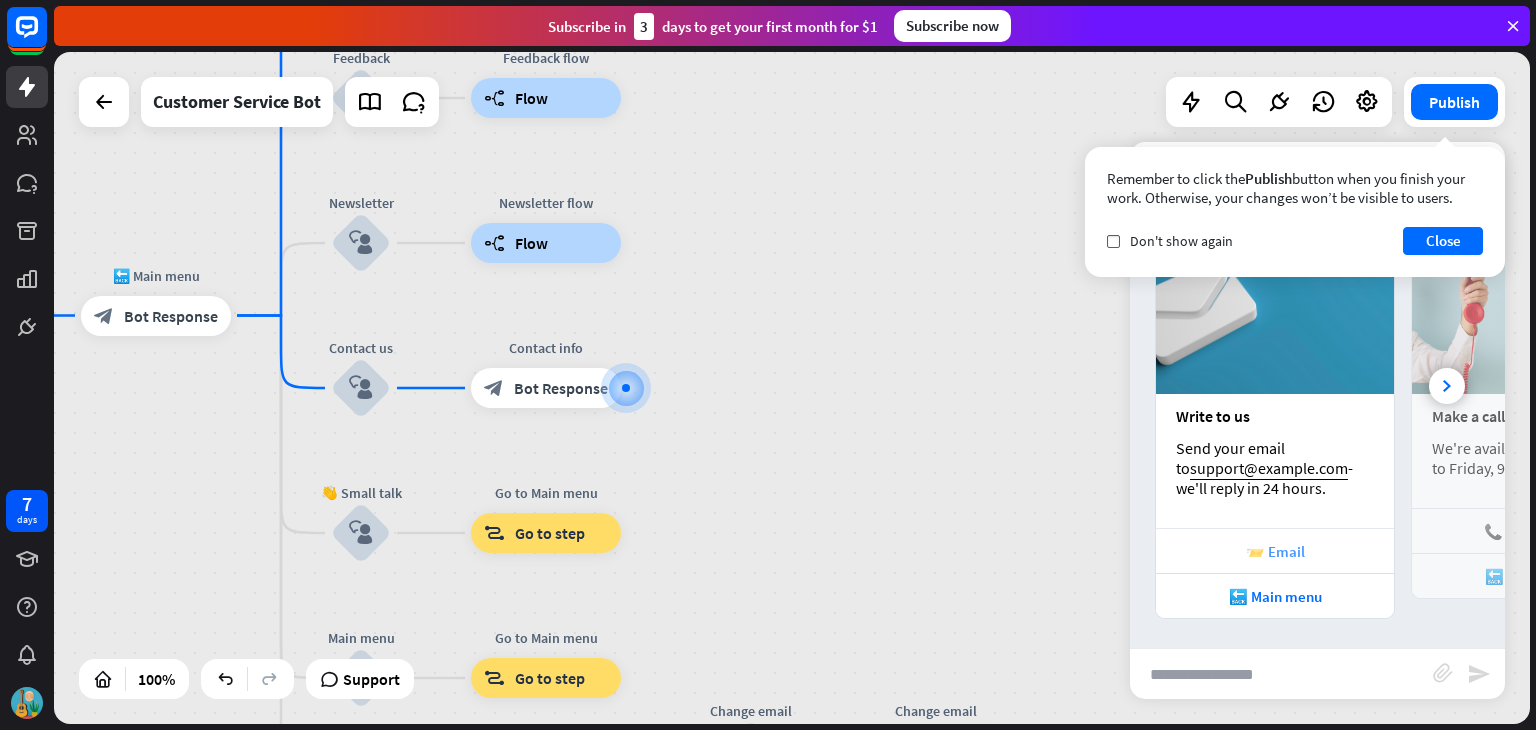 click on "📨 Email" at bounding box center (1275, 550) 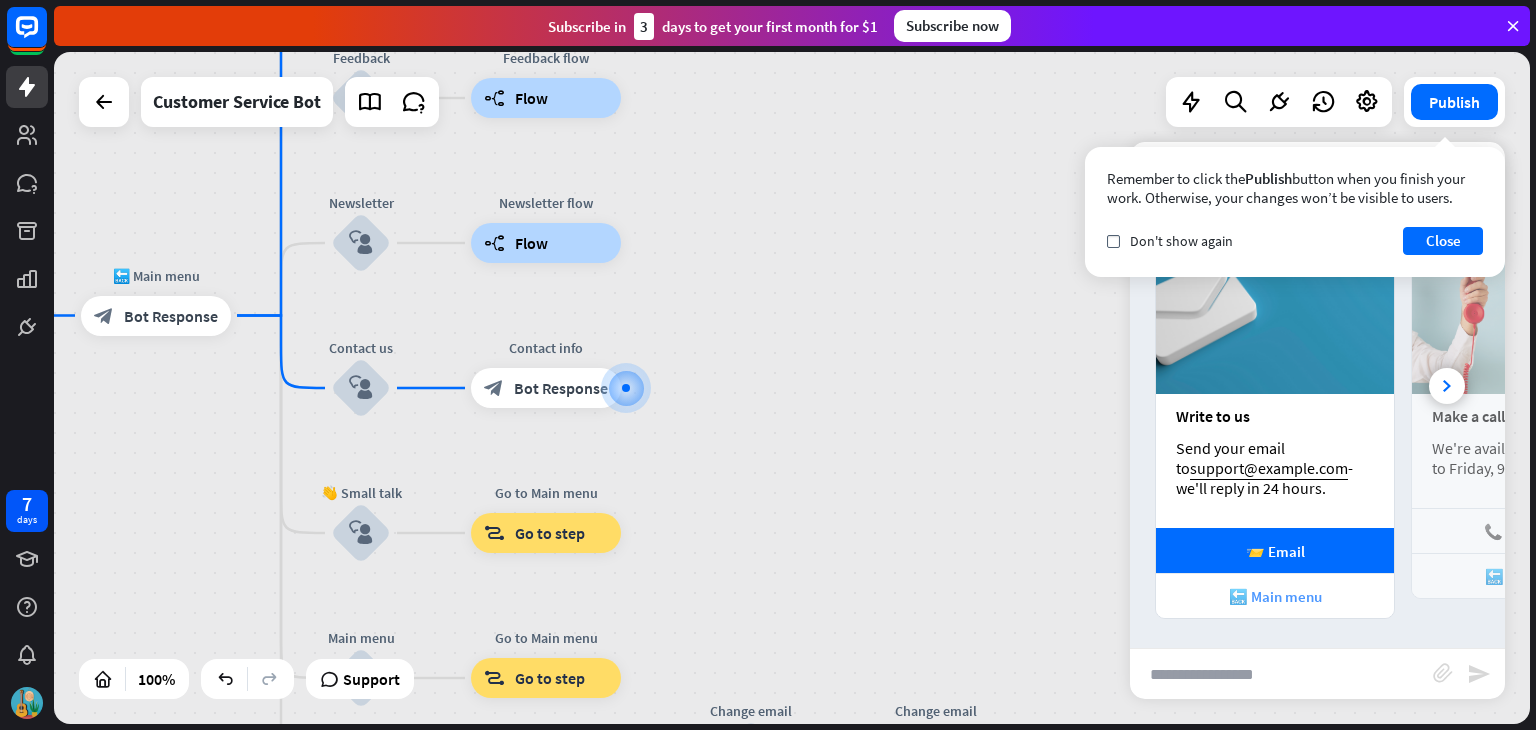 click on "🔙 Main menu" at bounding box center (1275, 596) 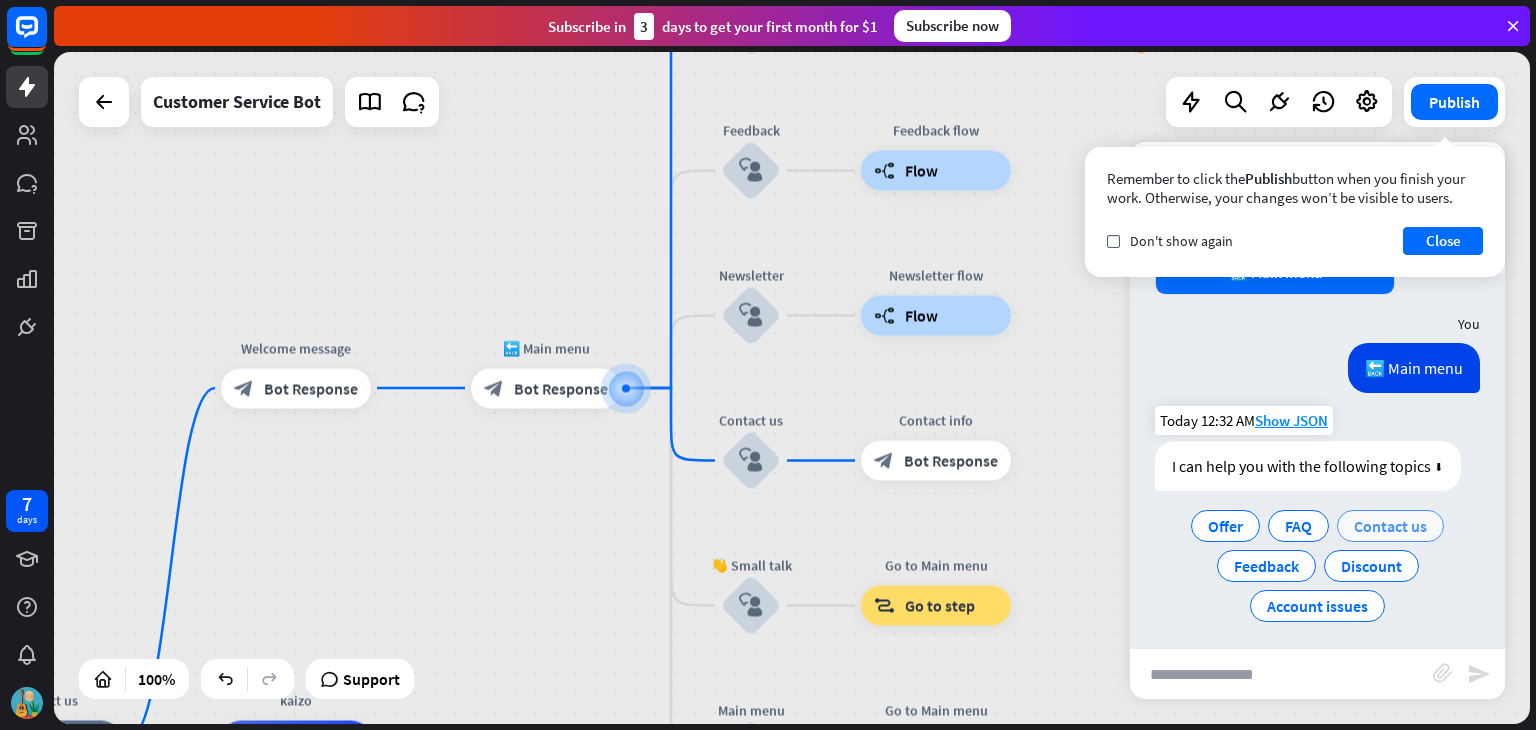 scroll, scrollTop: 1427, scrollLeft: 0, axis: vertical 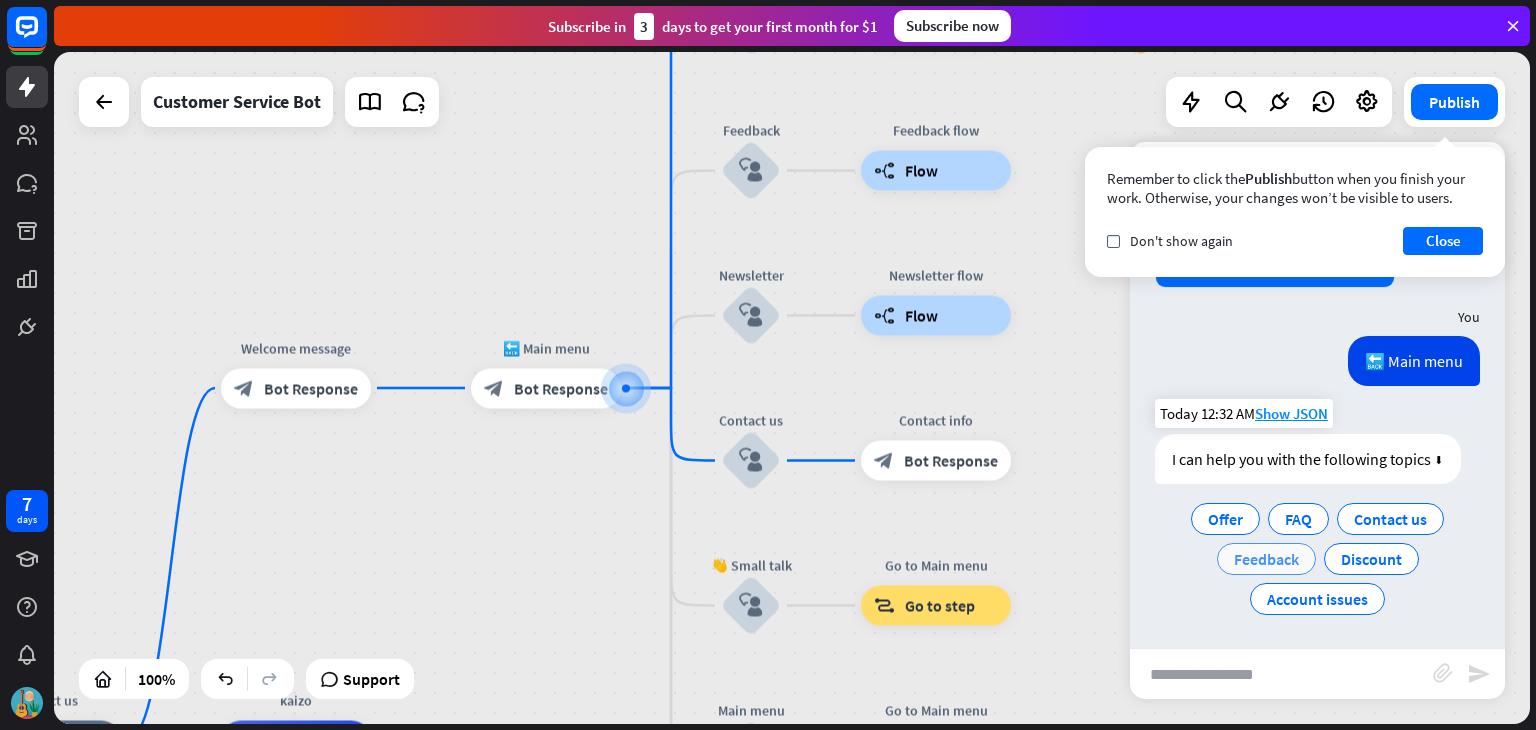 click on "Feedback" at bounding box center (1266, 559) 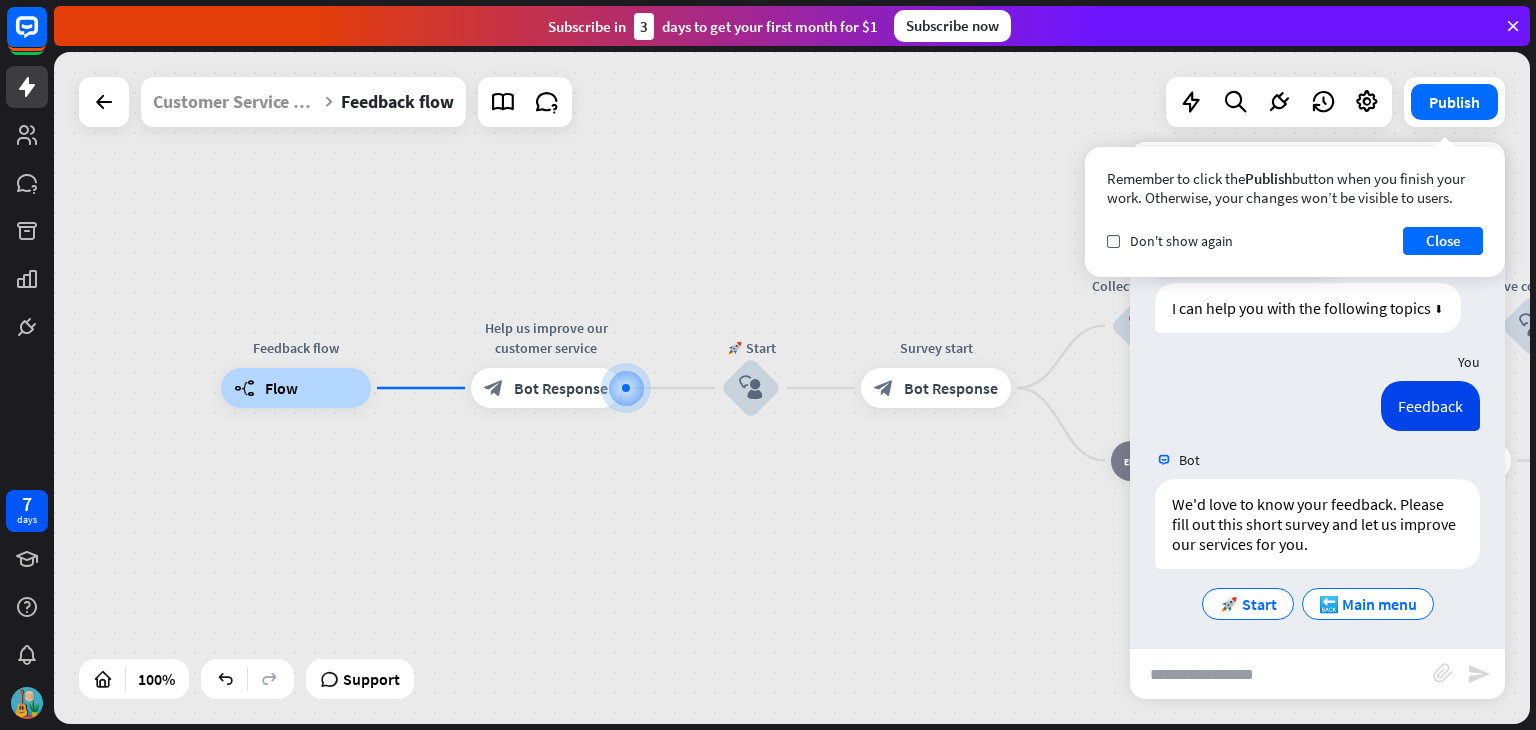 scroll, scrollTop: 1583, scrollLeft: 0, axis: vertical 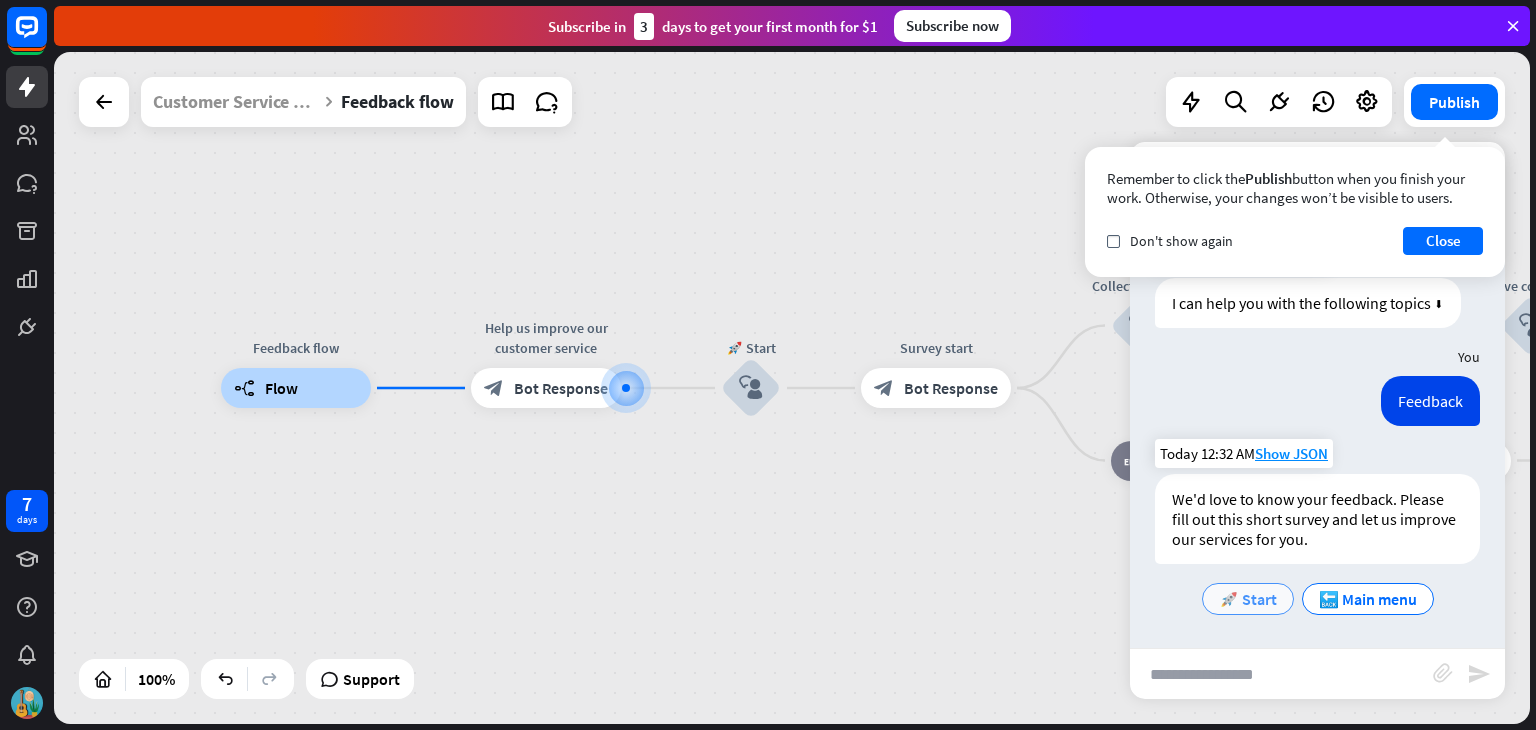 click on "🚀 Start" at bounding box center [1248, 599] 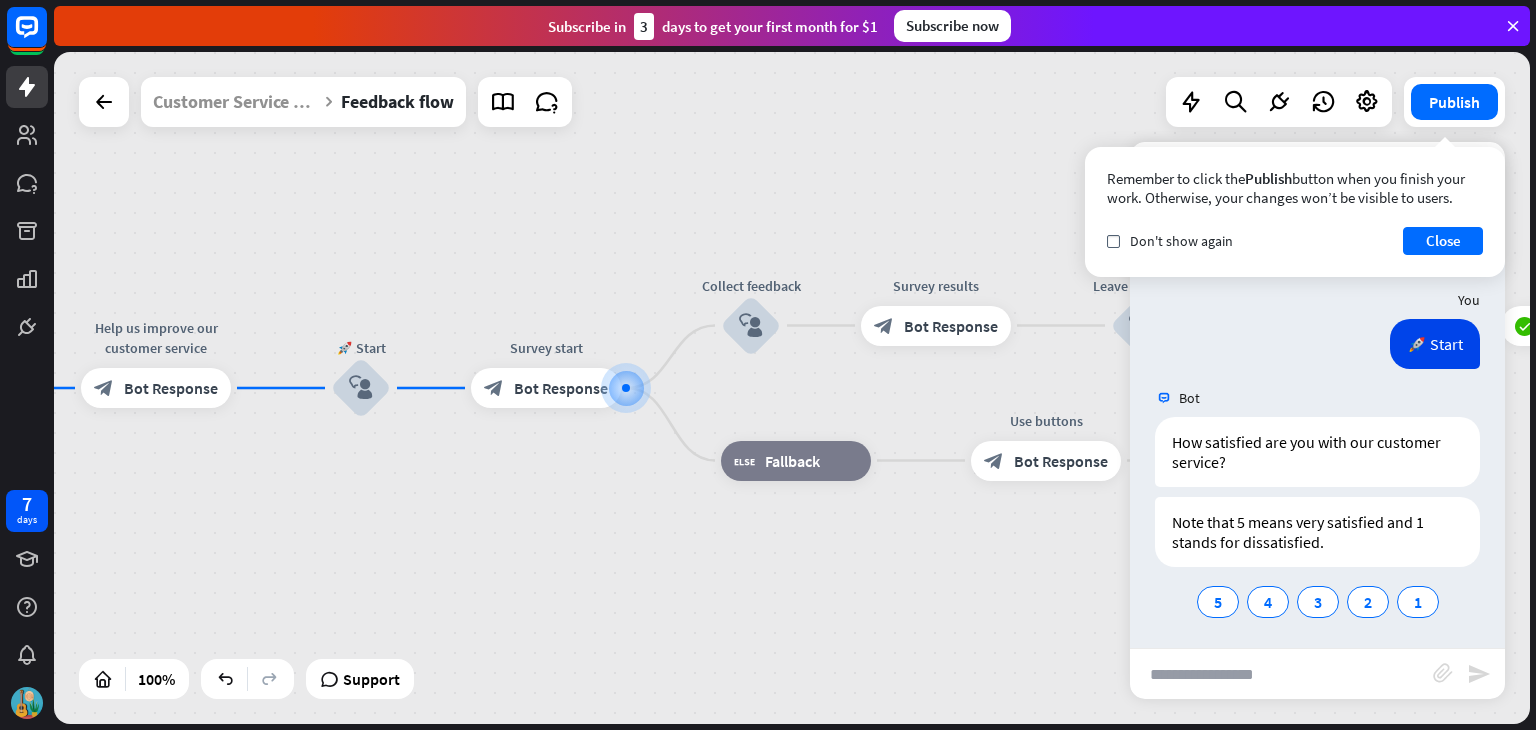 scroll, scrollTop: 1879, scrollLeft: 0, axis: vertical 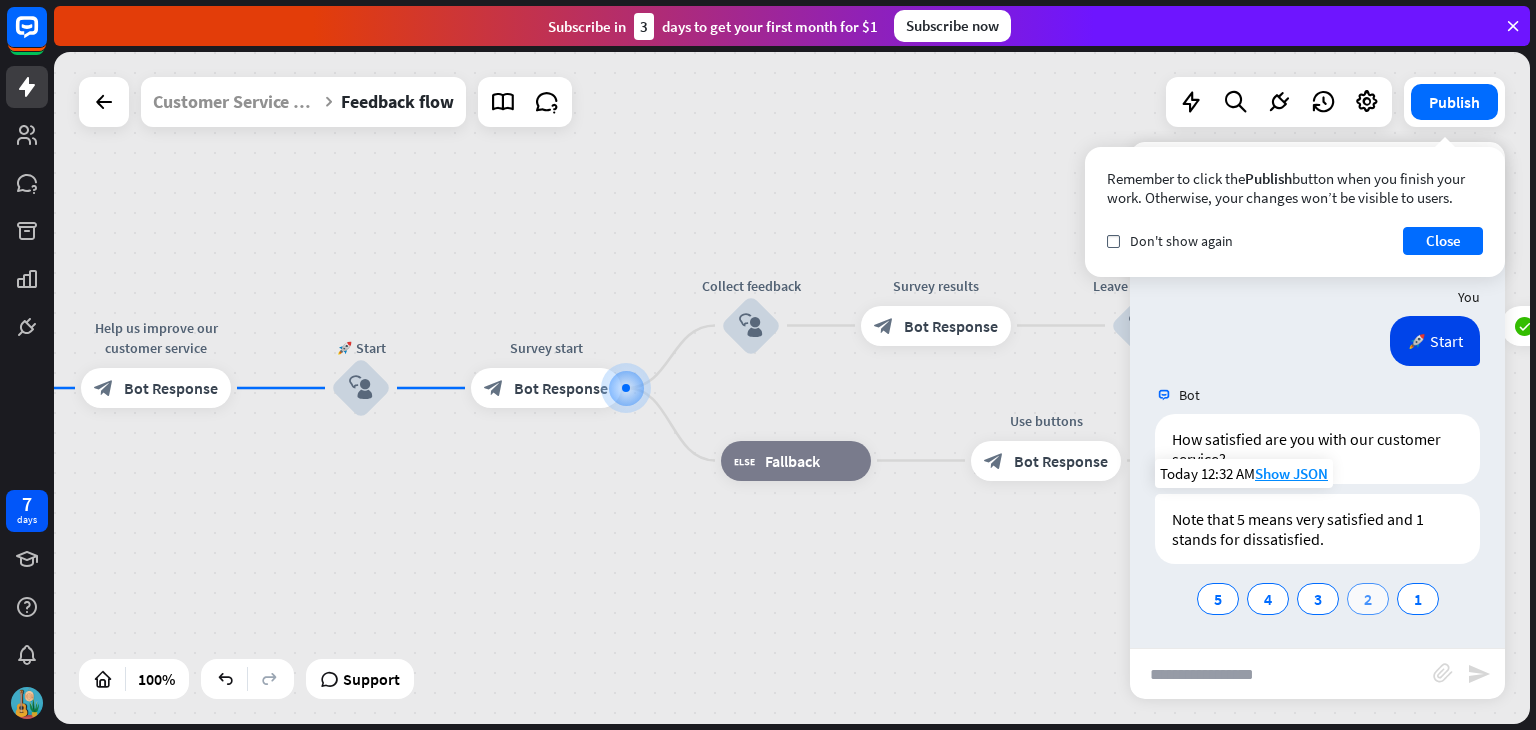click on "2" at bounding box center (1368, 599) 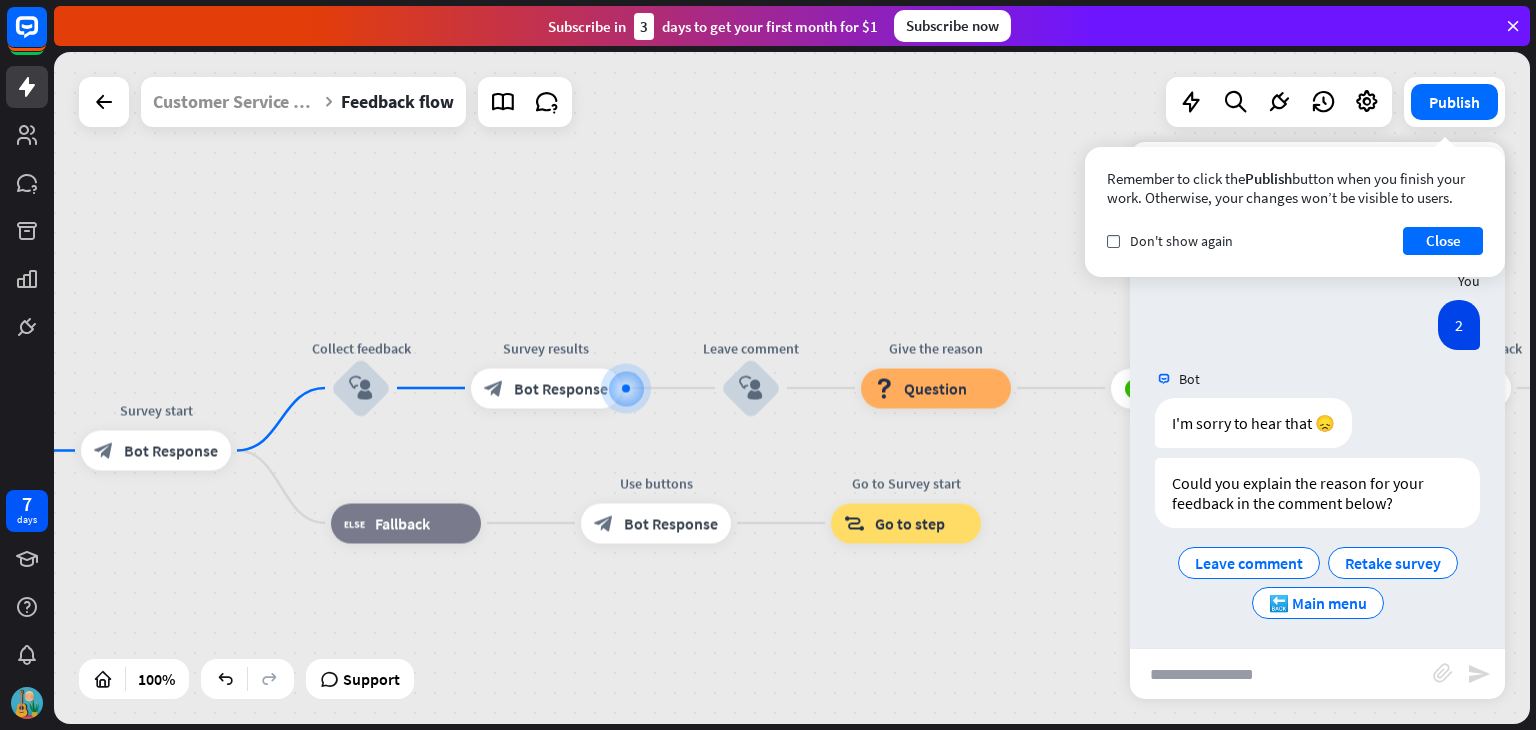scroll, scrollTop: 2195, scrollLeft: 0, axis: vertical 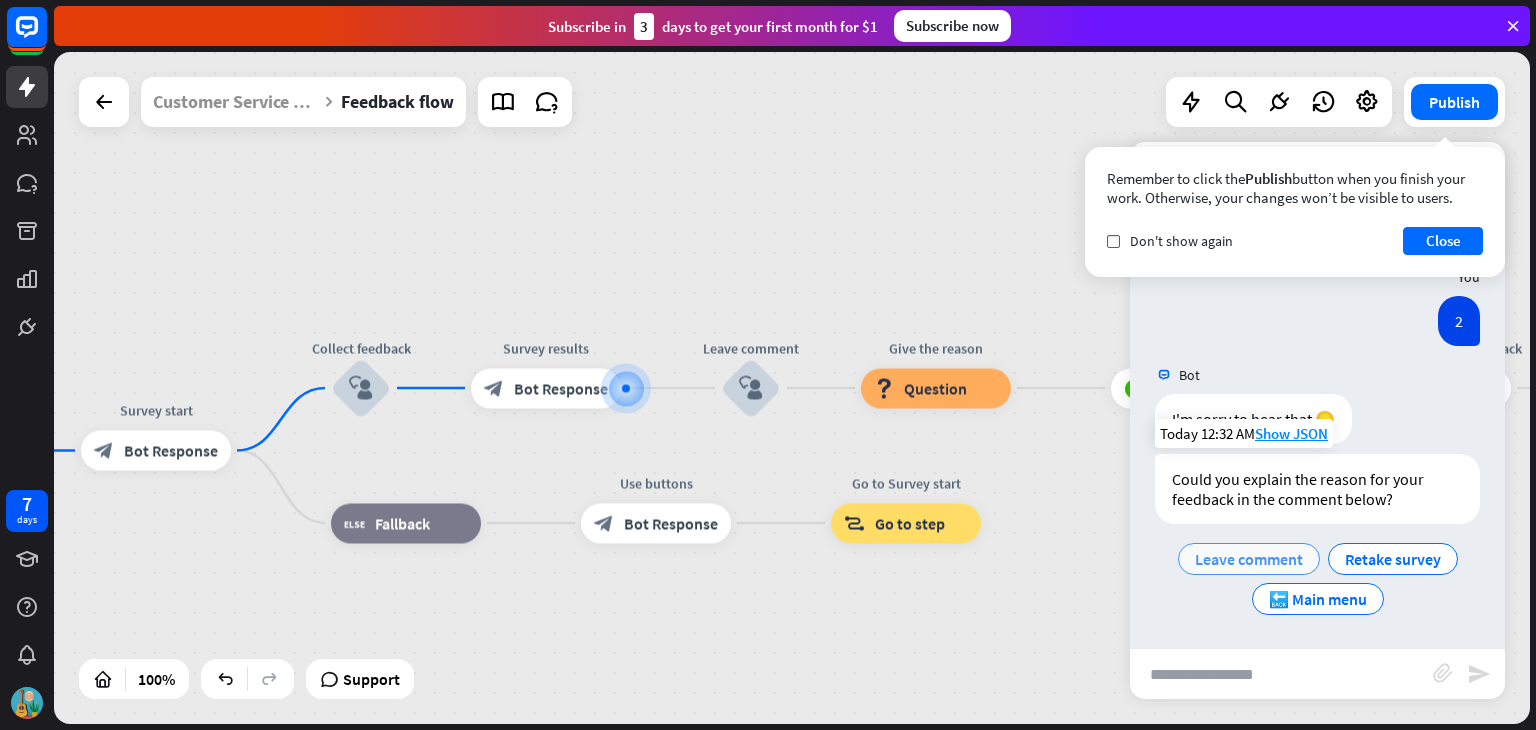 click on "Leave comment" at bounding box center [1249, 559] 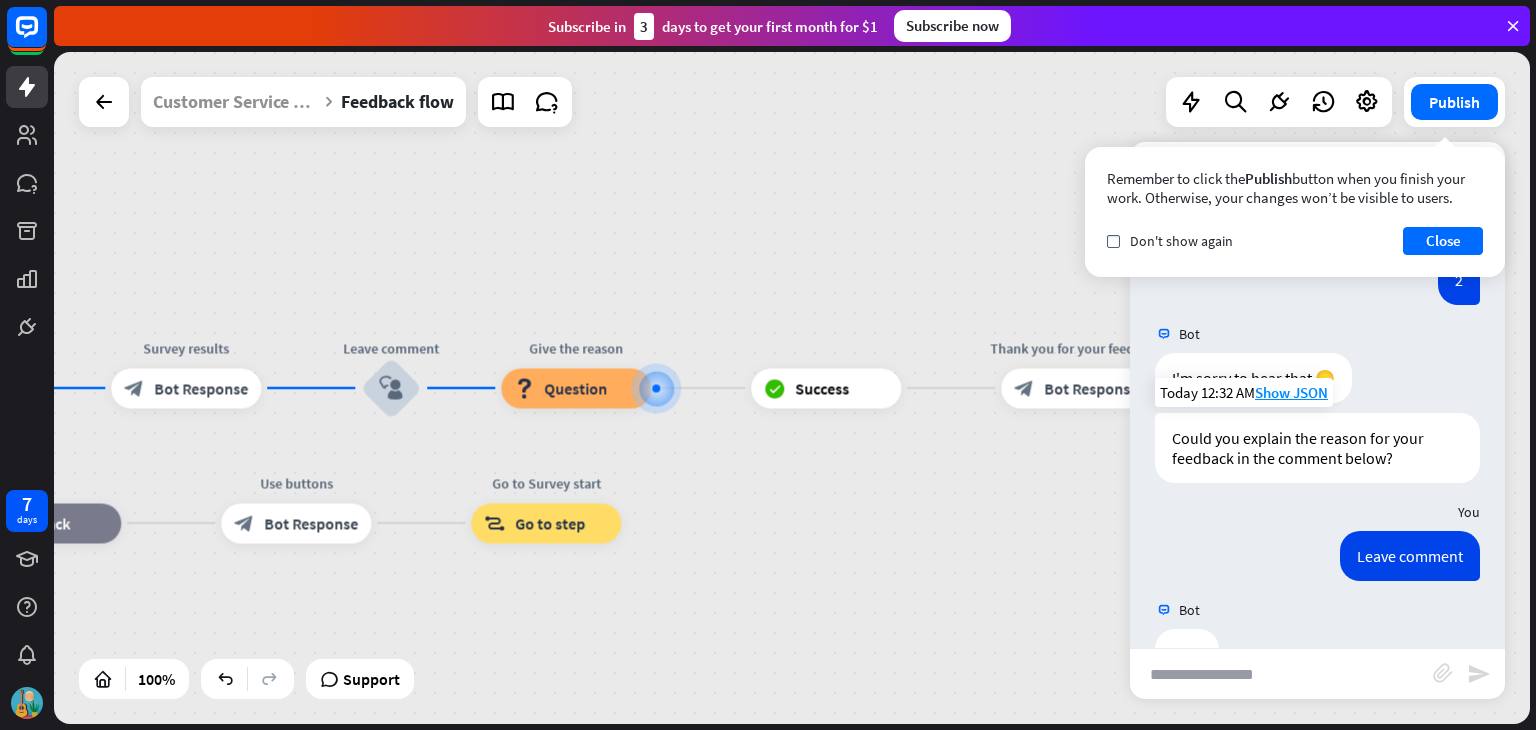 scroll, scrollTop: 2296, scrollLeft: 0, axis: vertical 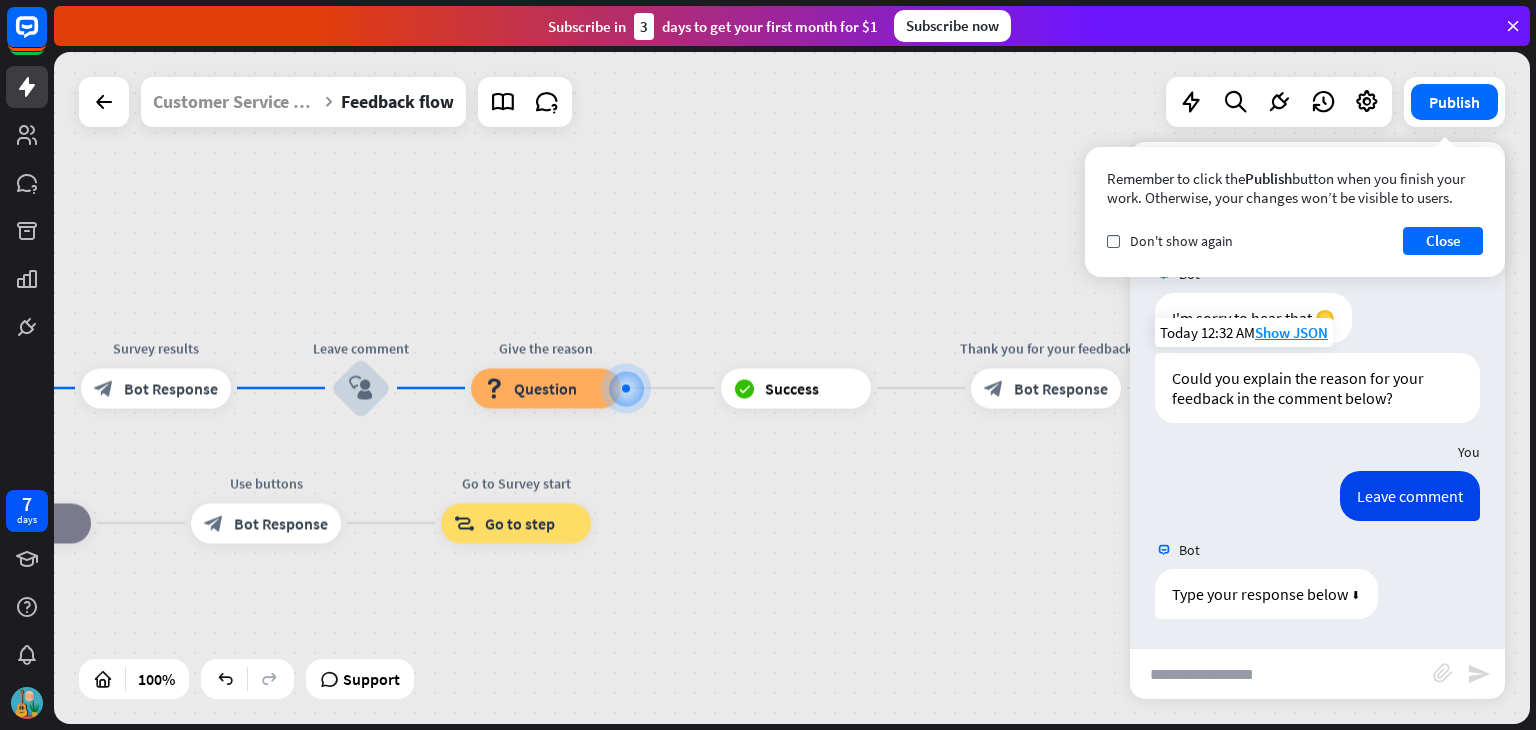 click at bounding box center [1281, 674] 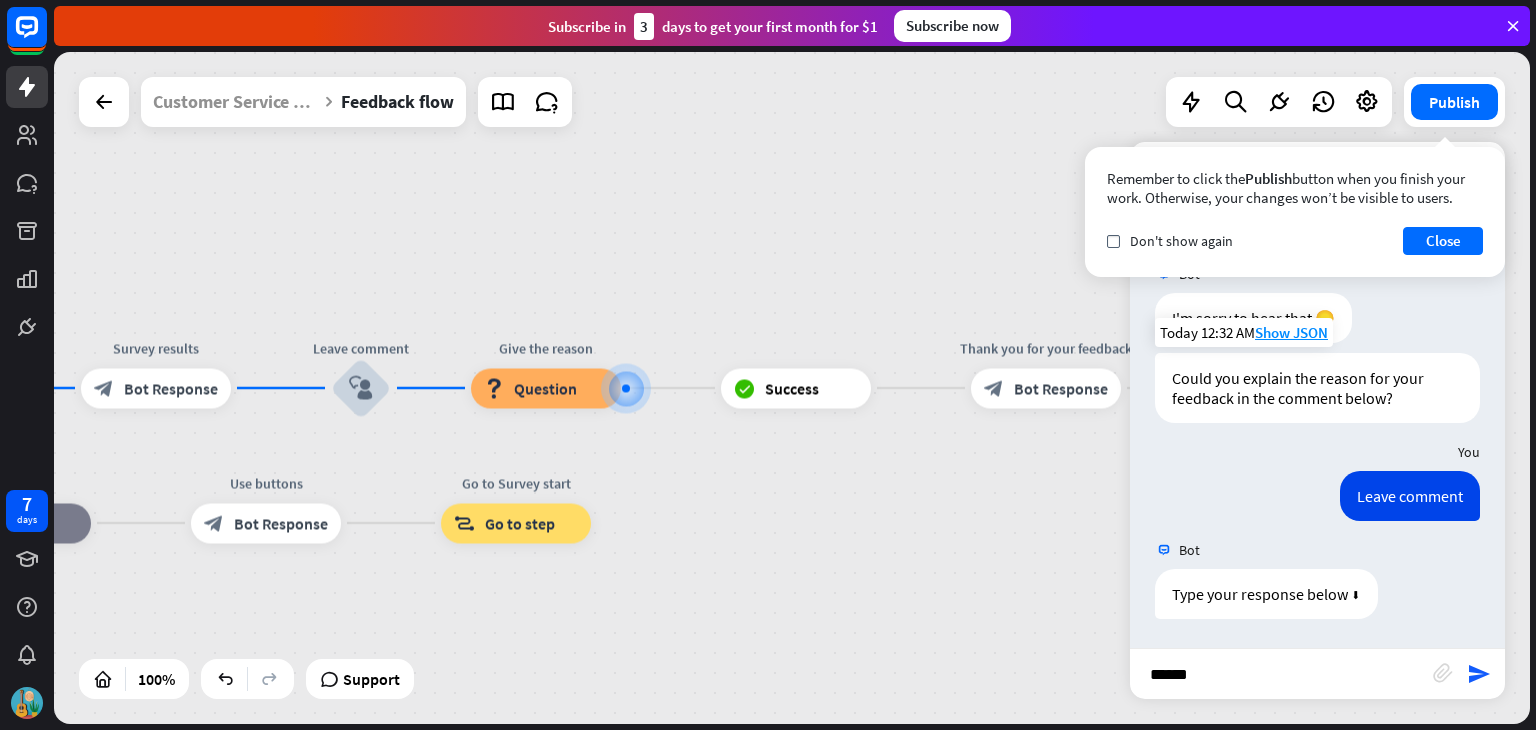 type on "*******" 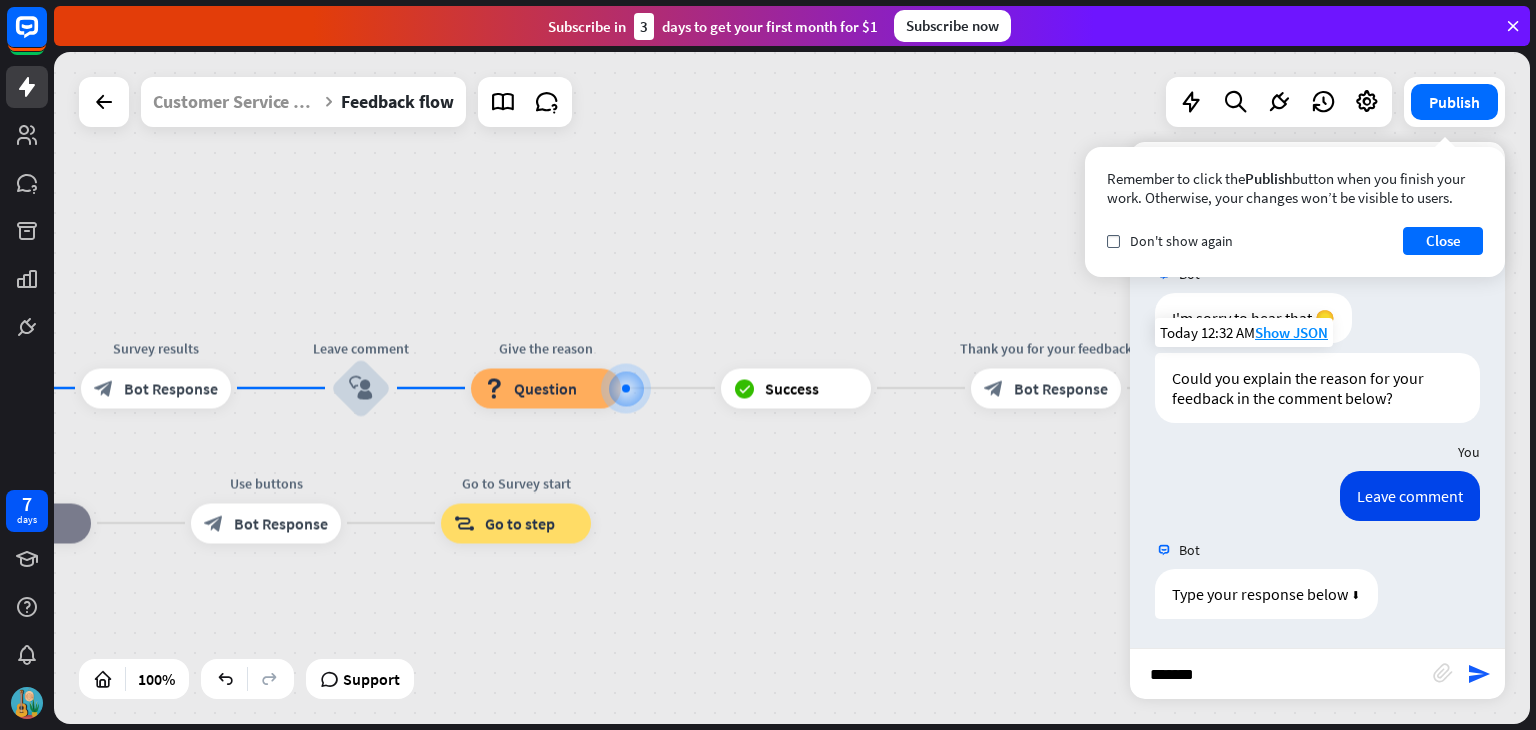 type 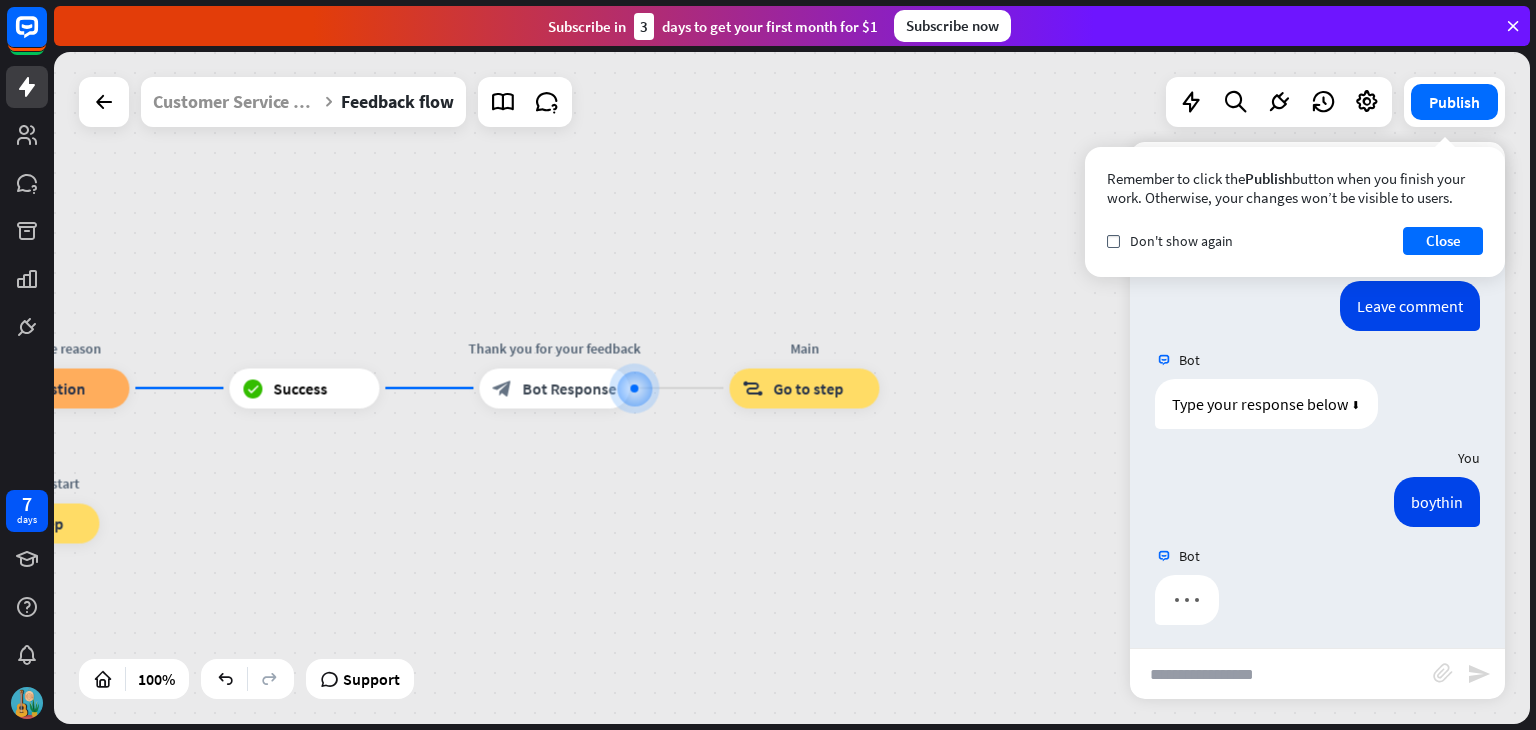 scroll, scrollTop: 2492, scrollLeft: 0, axis: vertical 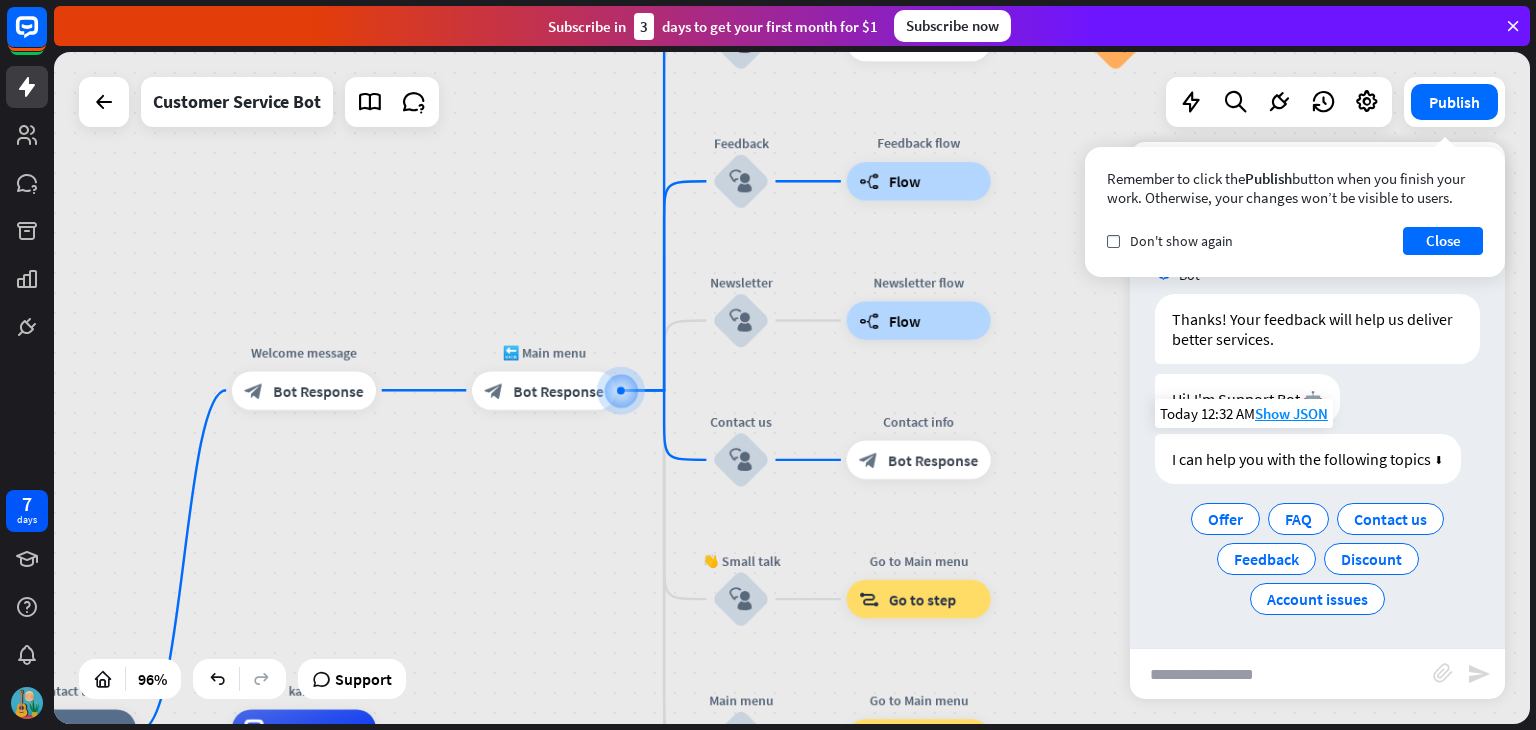 click on "I can help you with the following topics ⬇" at bounding box center [1308, 459] 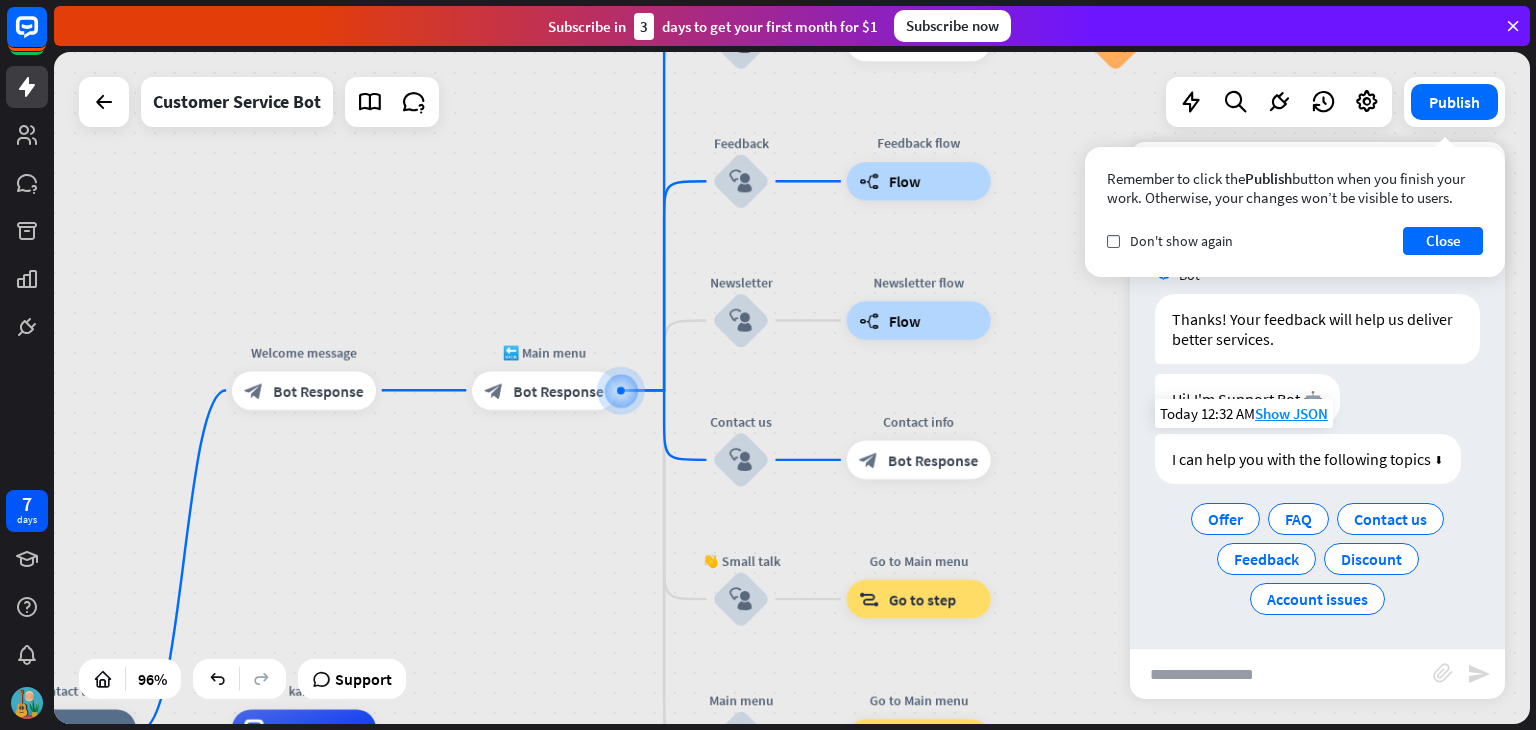 click on "I can help you with the following topics ⬇" at bounding box center (1308, 459) 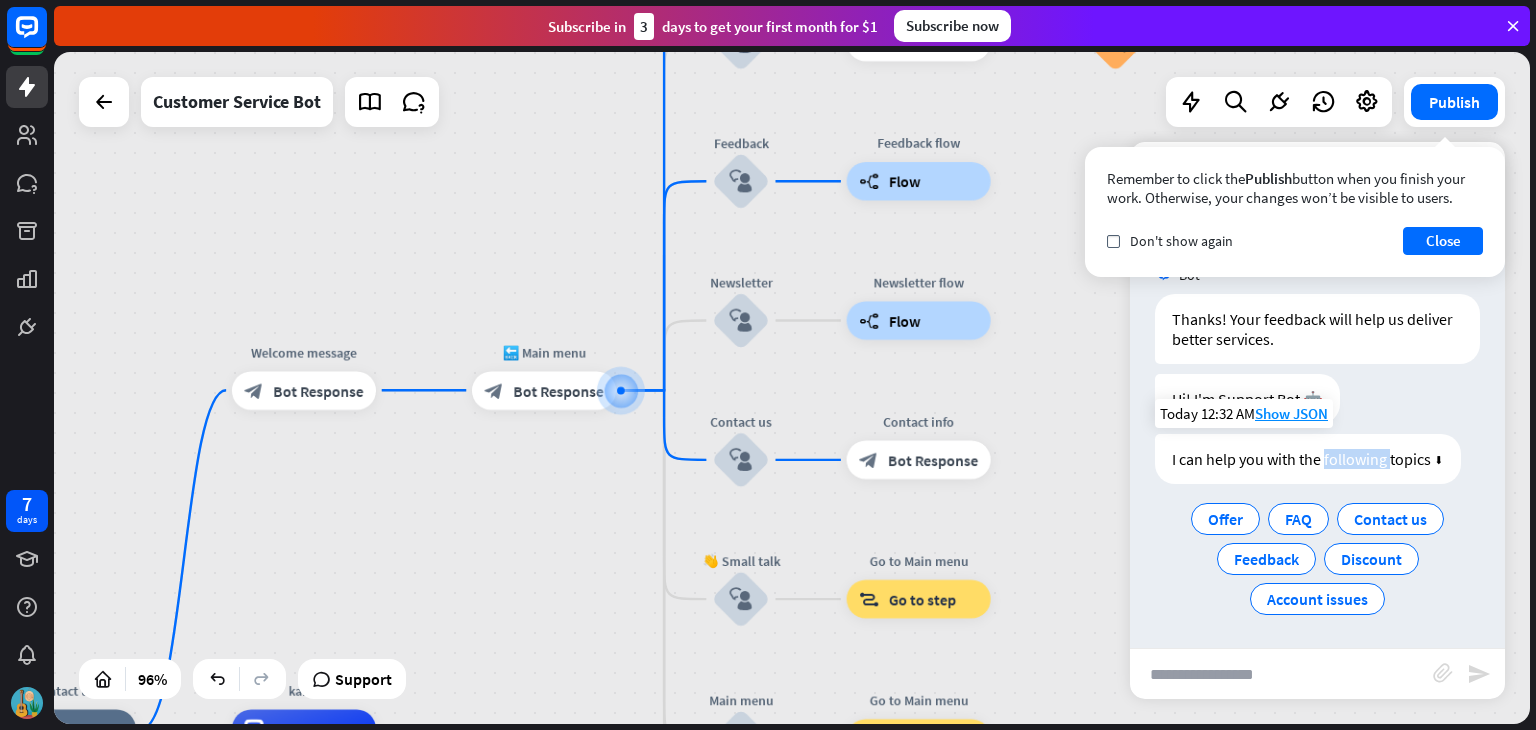 type on "*********" 